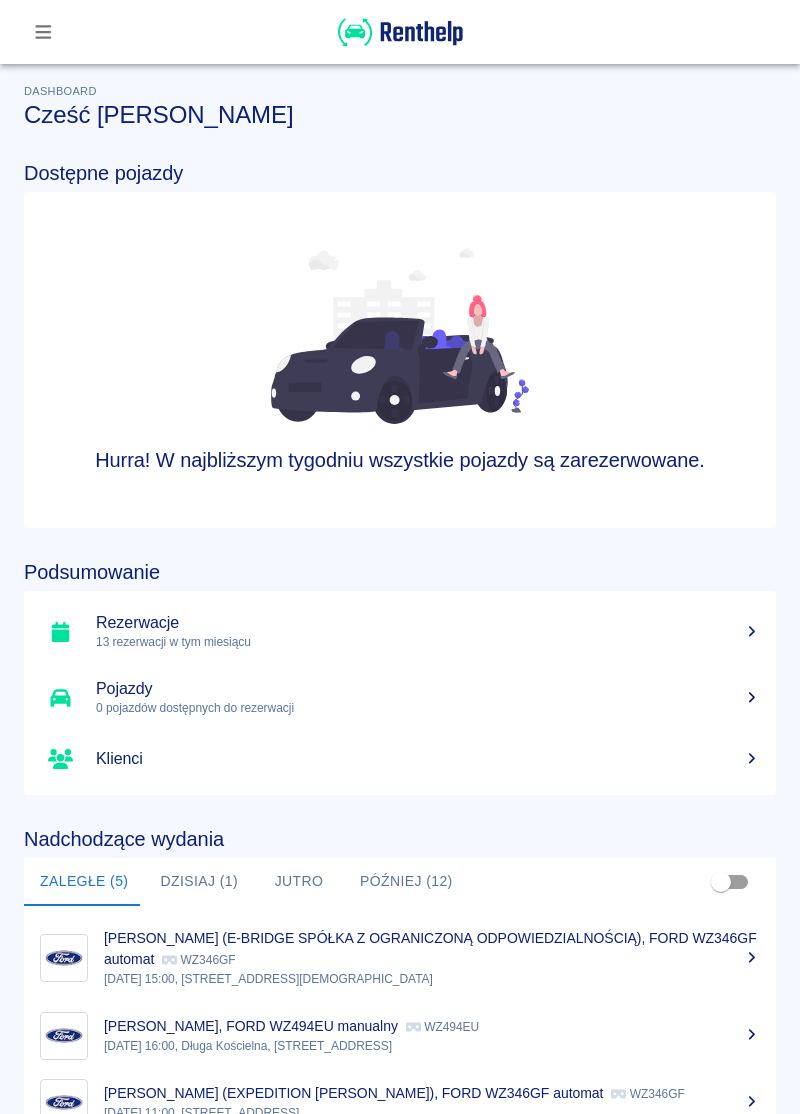 scroll, scrollTop: 0, scrollLeft: 0, axis: both 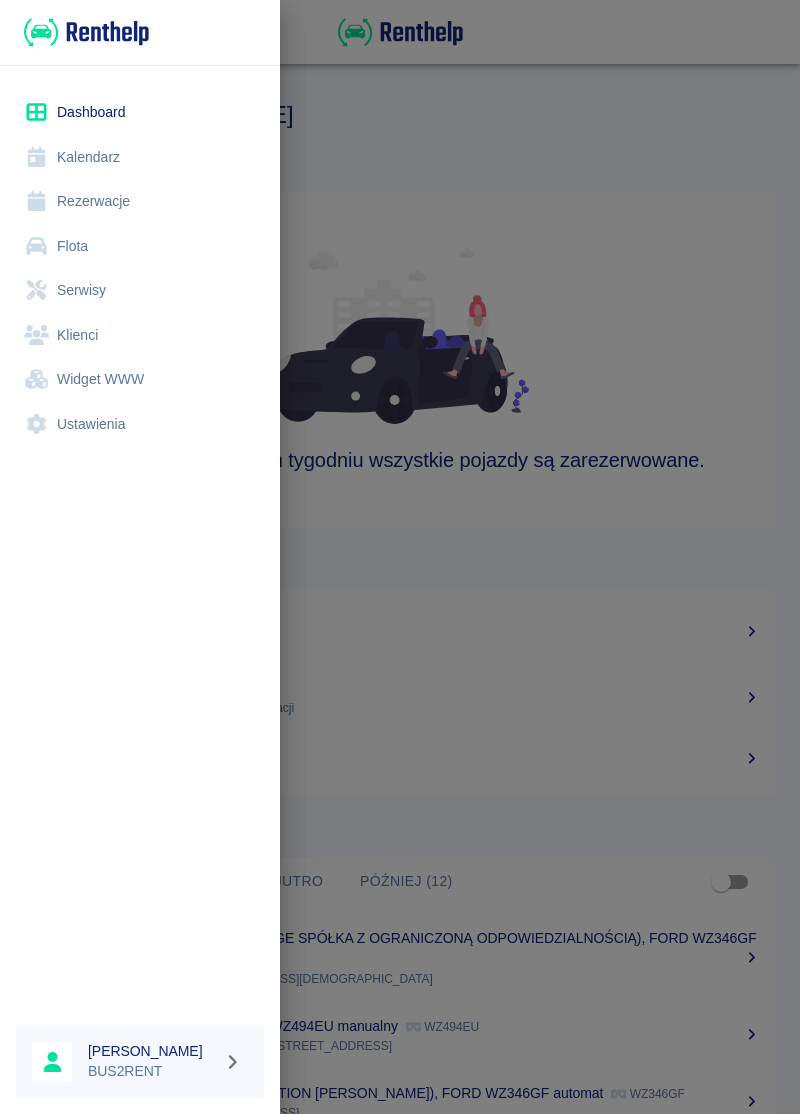 click on "Kalendarz" at bounding box center [140, 157] 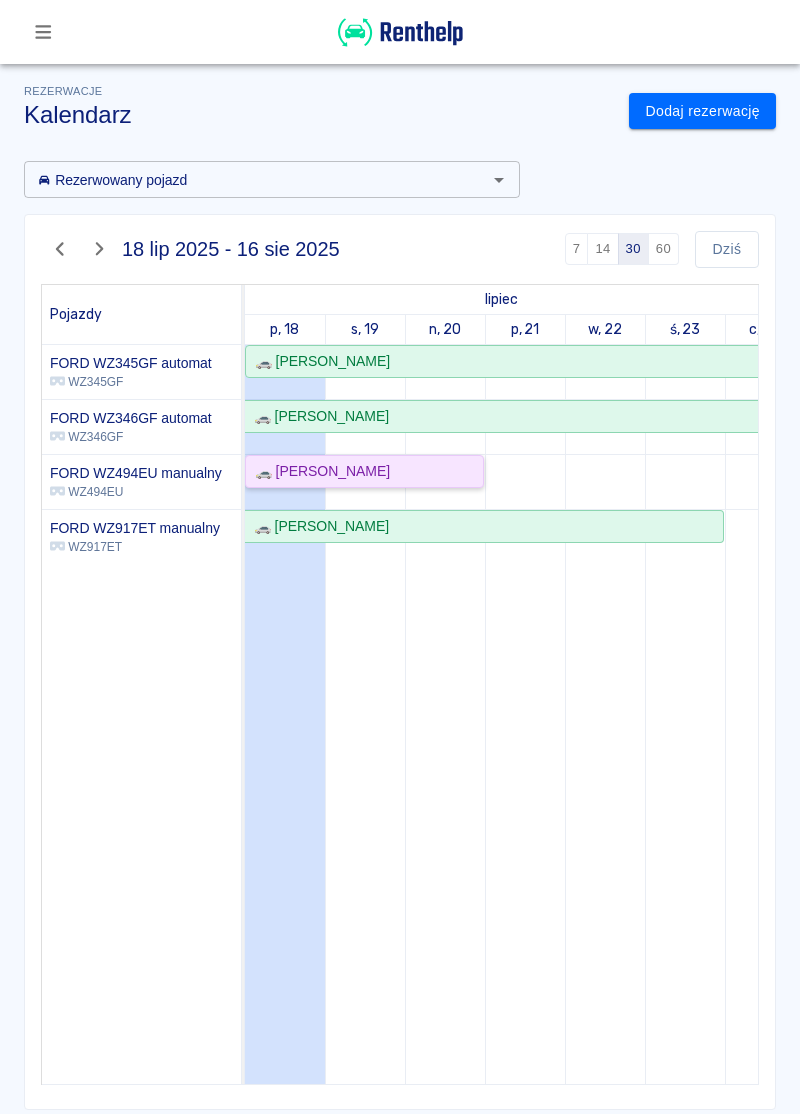 click on "🚗 [PERSON_NAME]" 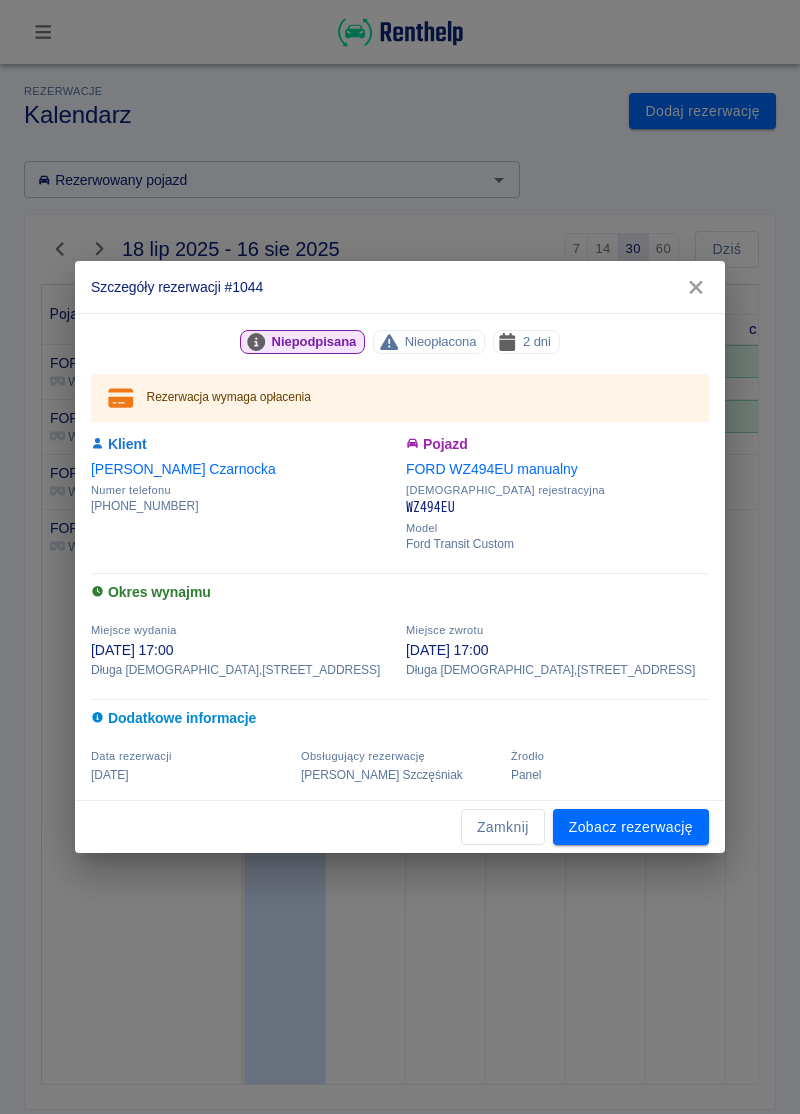 click on "Zobacz rezerwację" at bounding box center [631, 827] 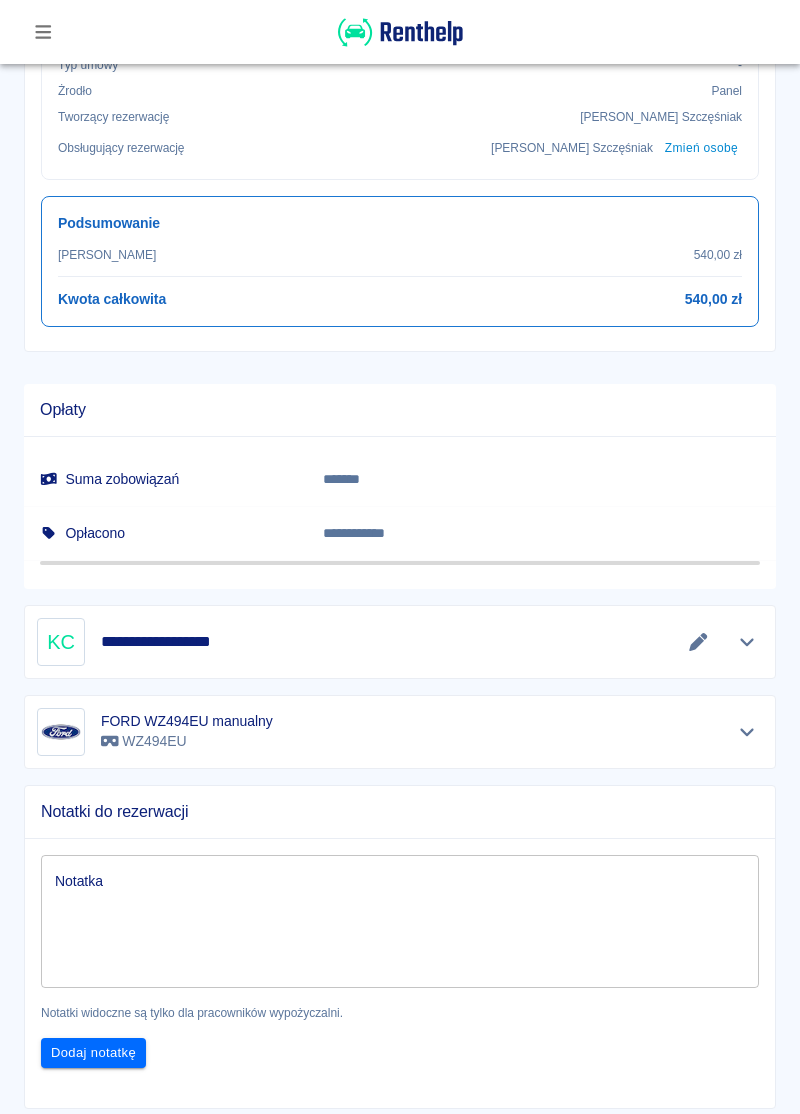 scroll, scrollTop: 888, scrollLeft: 0, axis: vertical 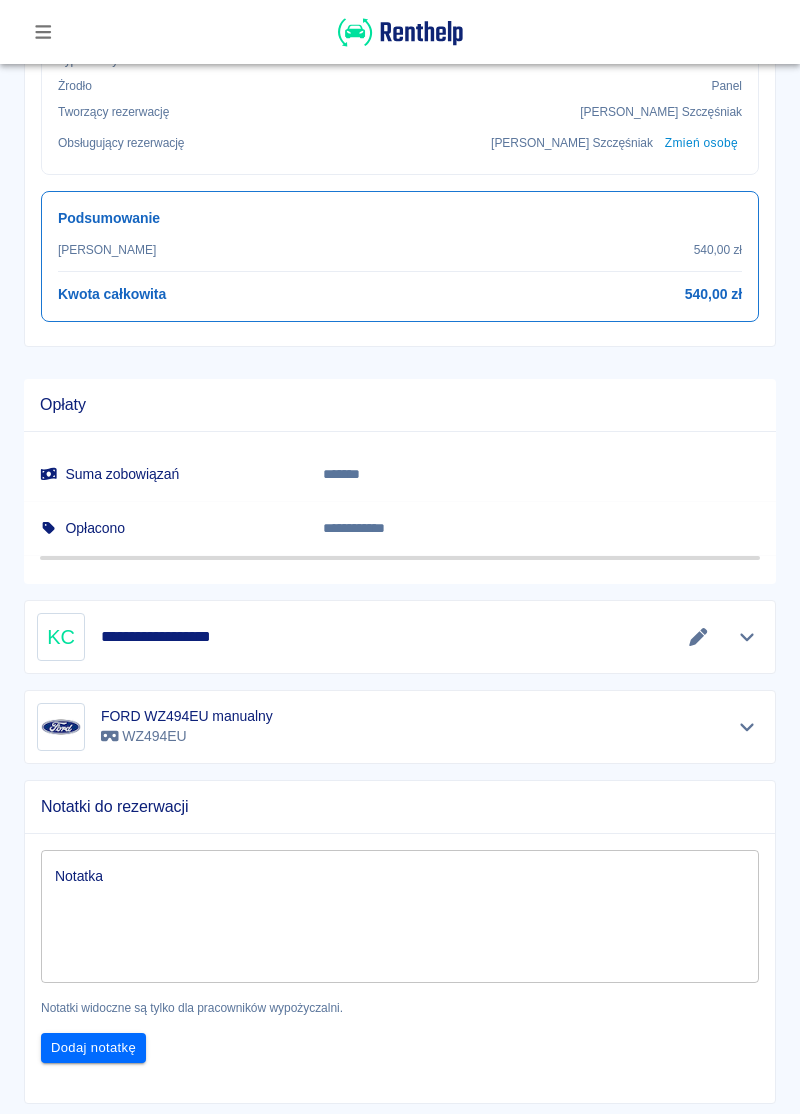 click 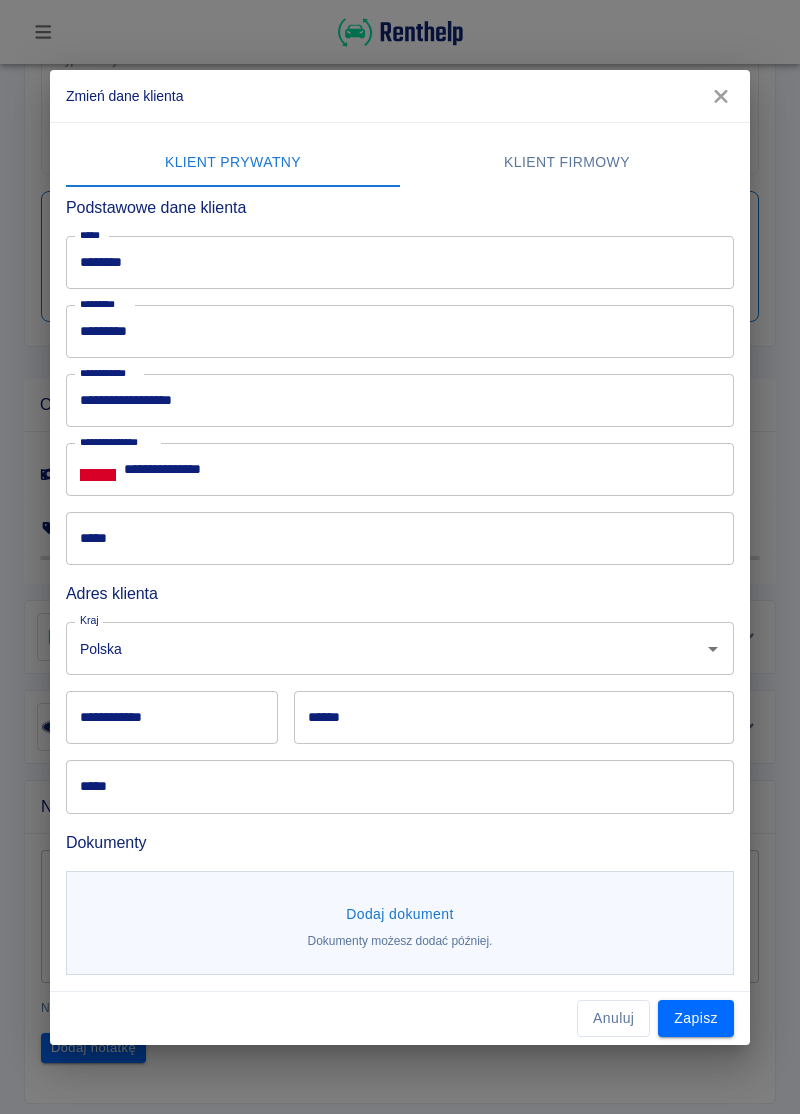click on "********" at bounding box center (400, 262) 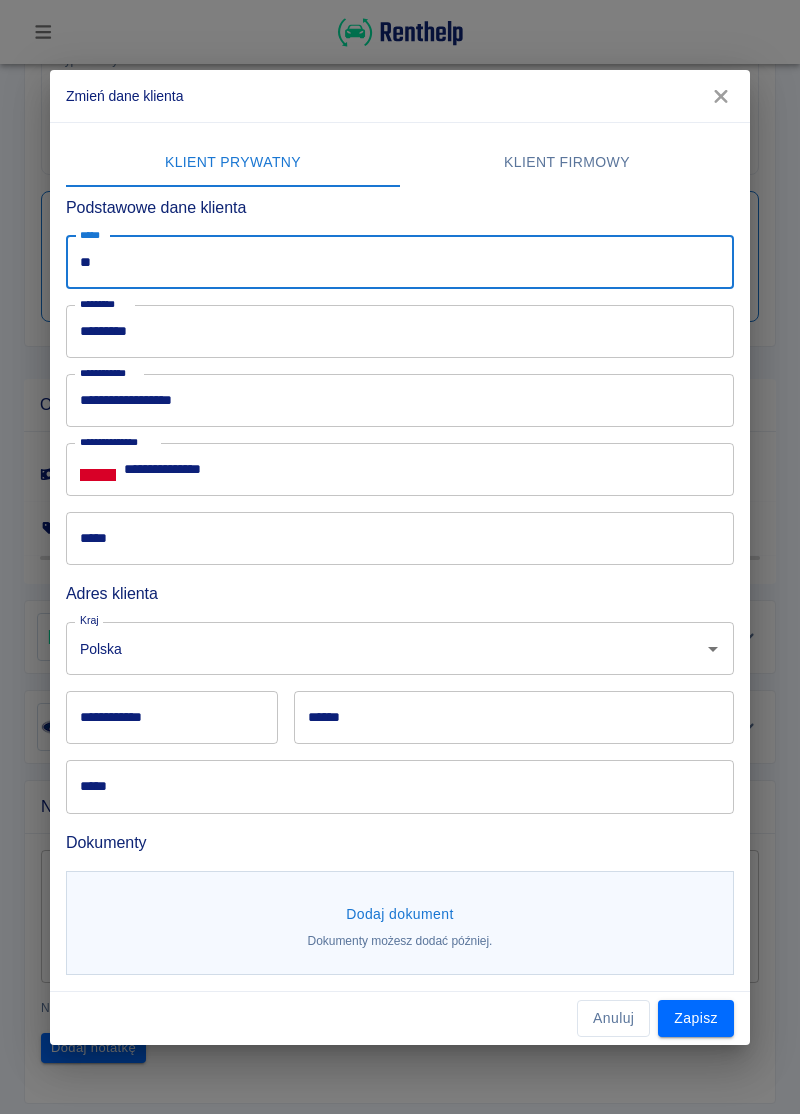 type on "*" 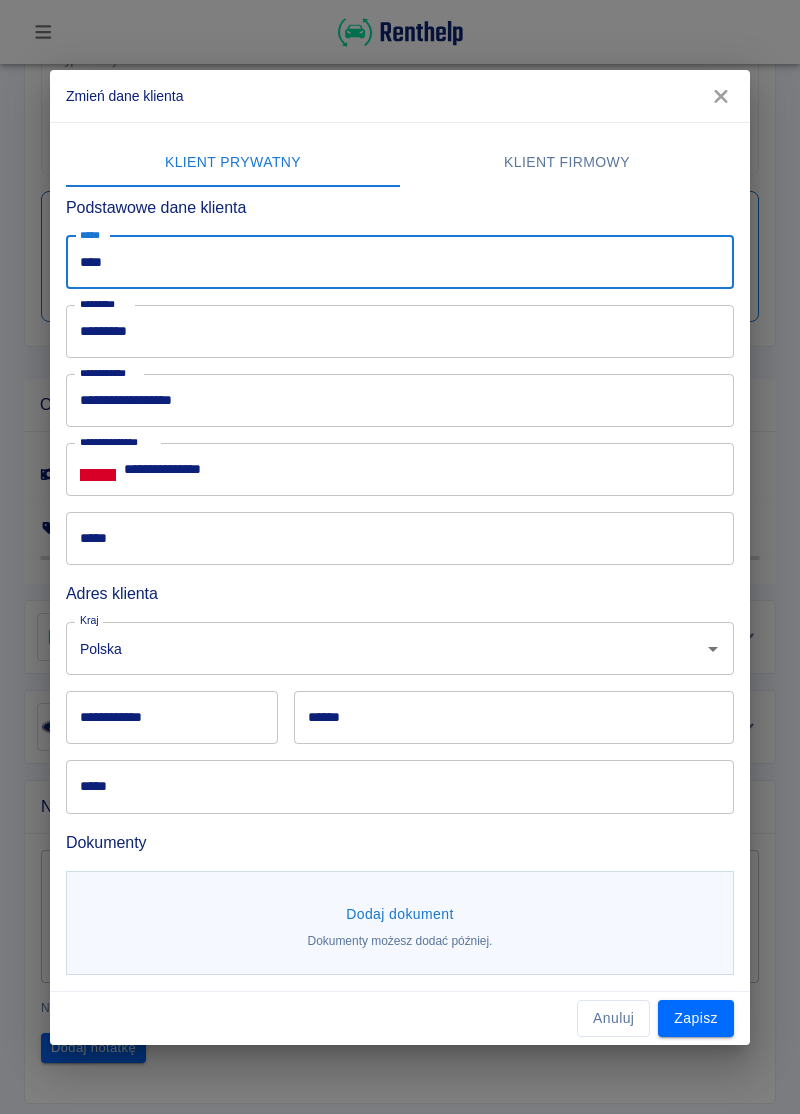 type on "****" 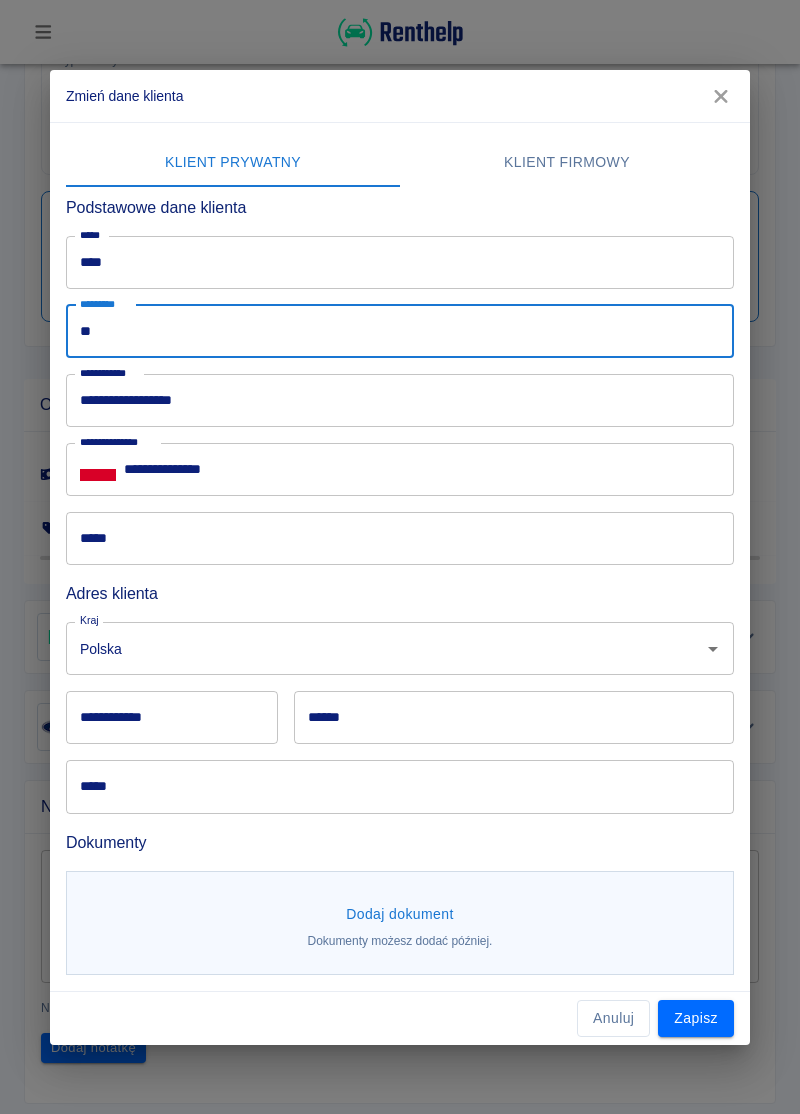type on "*" 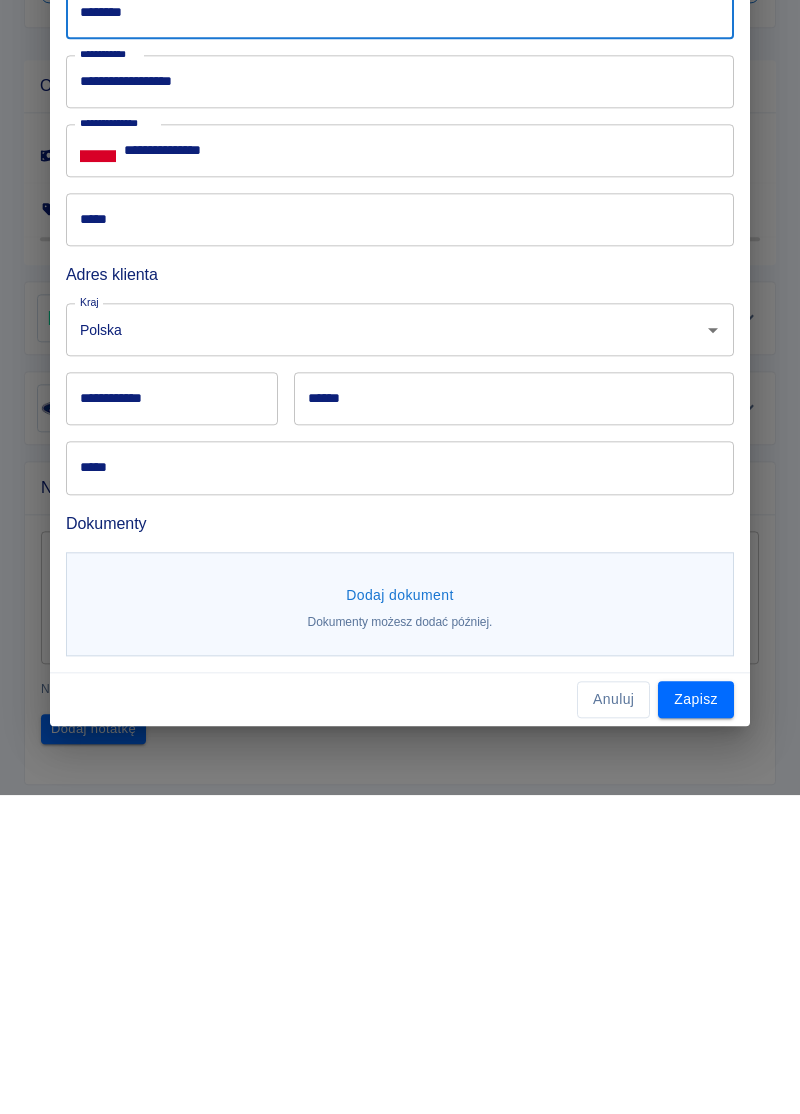 type on "********" 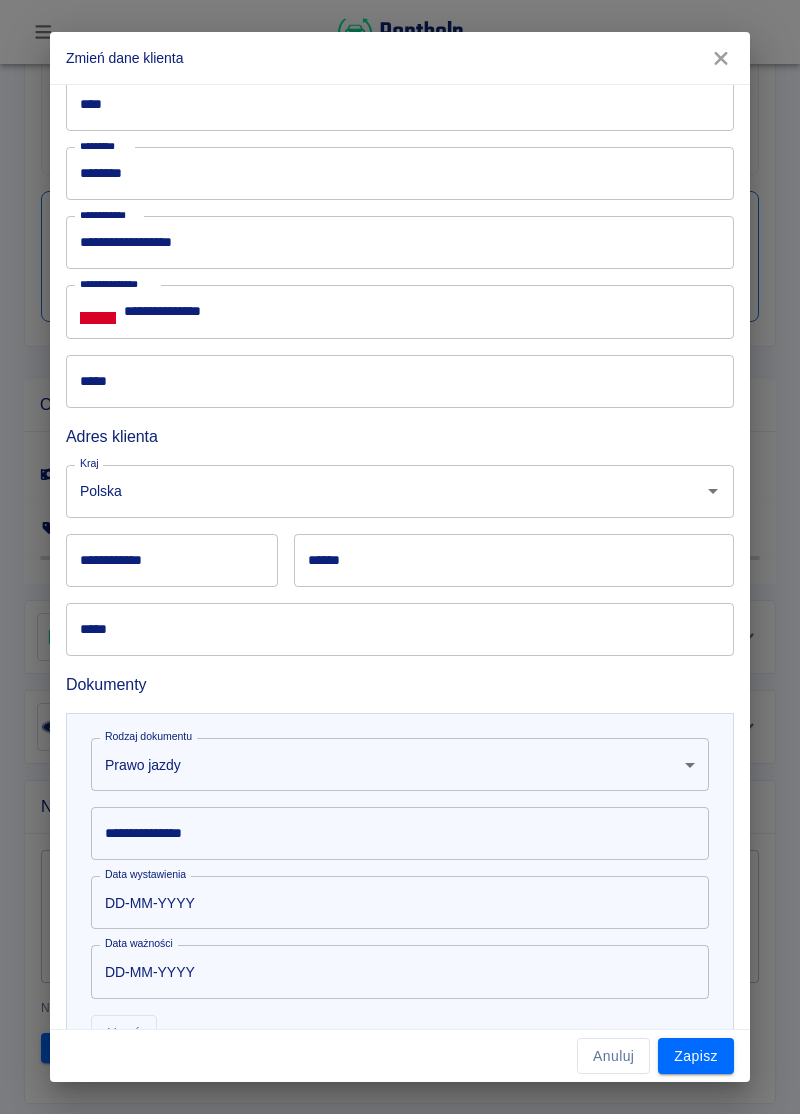 scroll, scrollTop: 121, scrollLeft: 0, axis: vertical 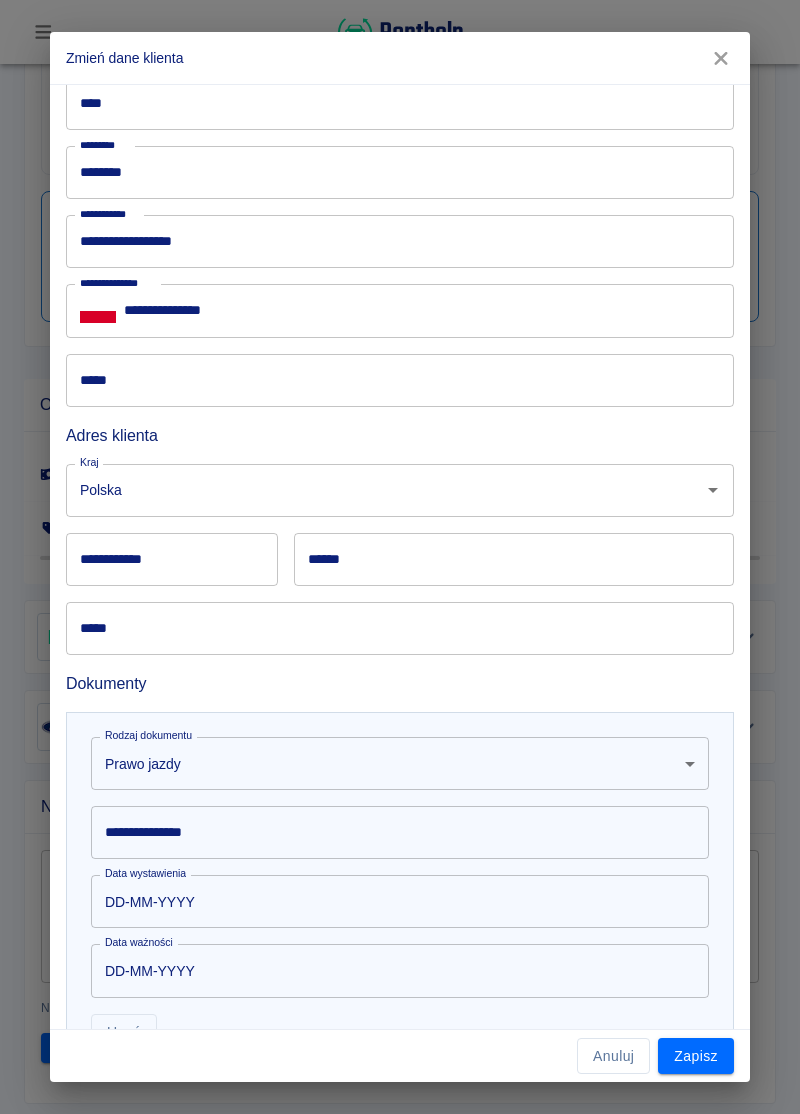 click on "**********" at bounding box center [400, 832] 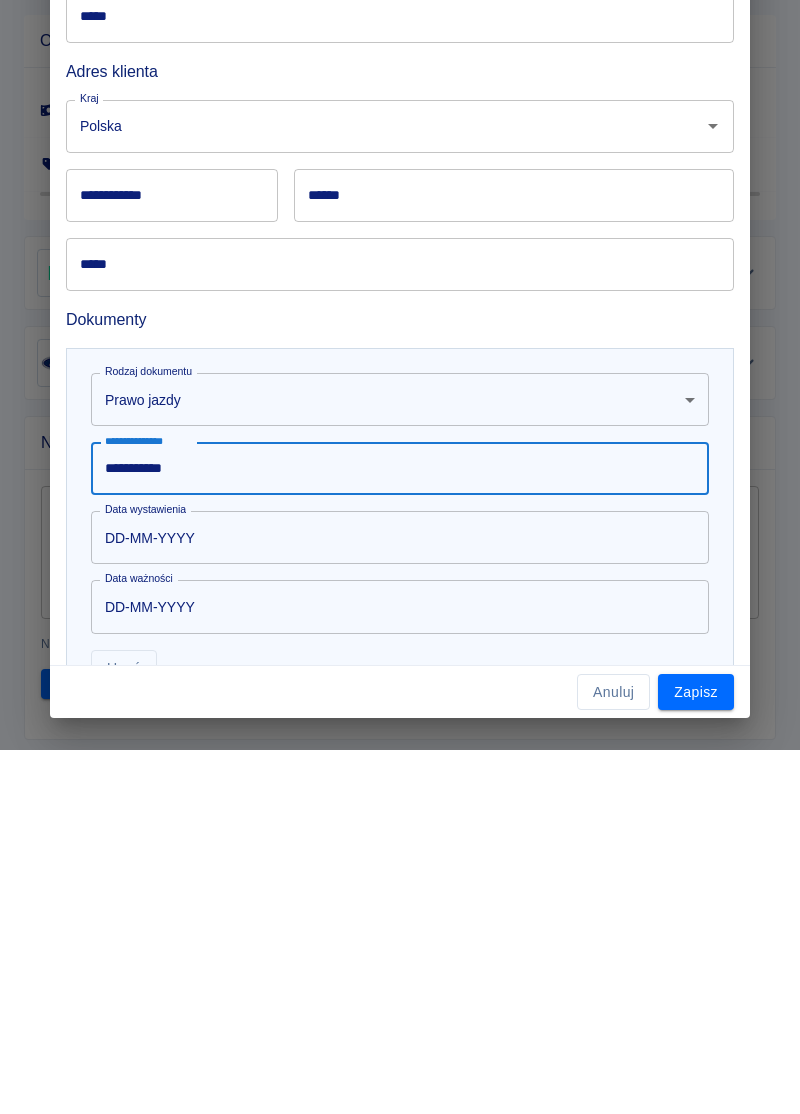 type on "**********" 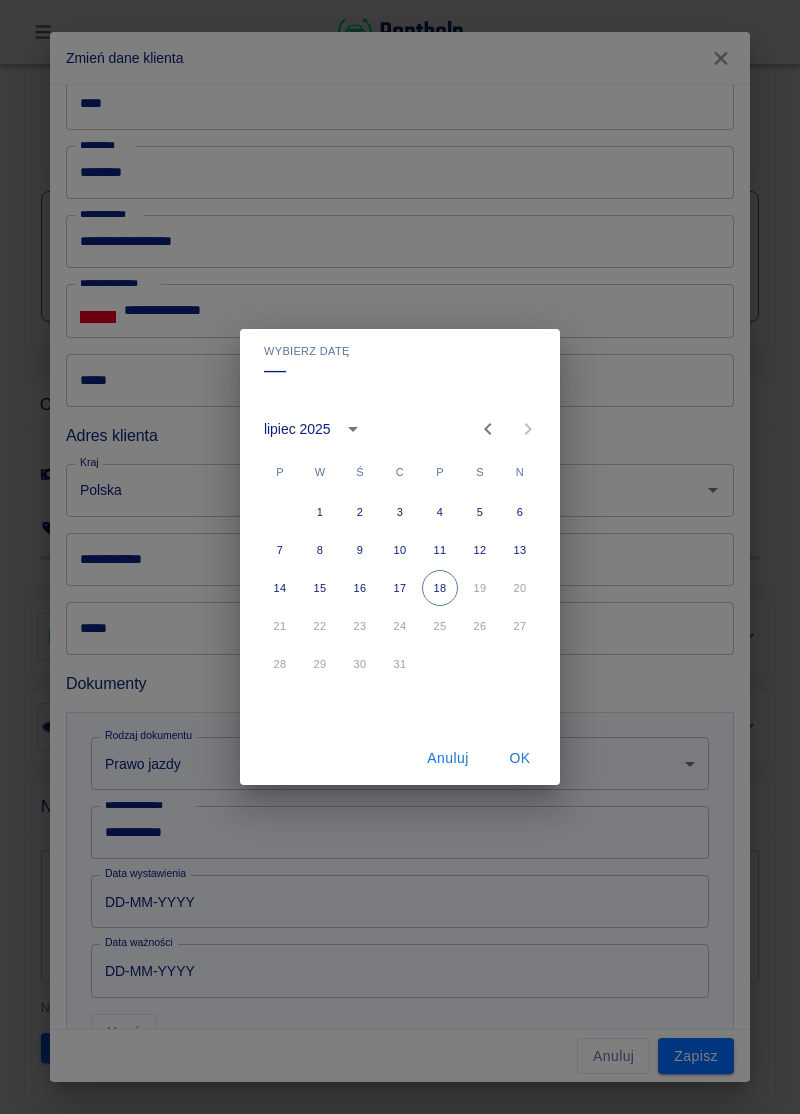 click on "lipiec 2025" at bounding box center (297, 429) 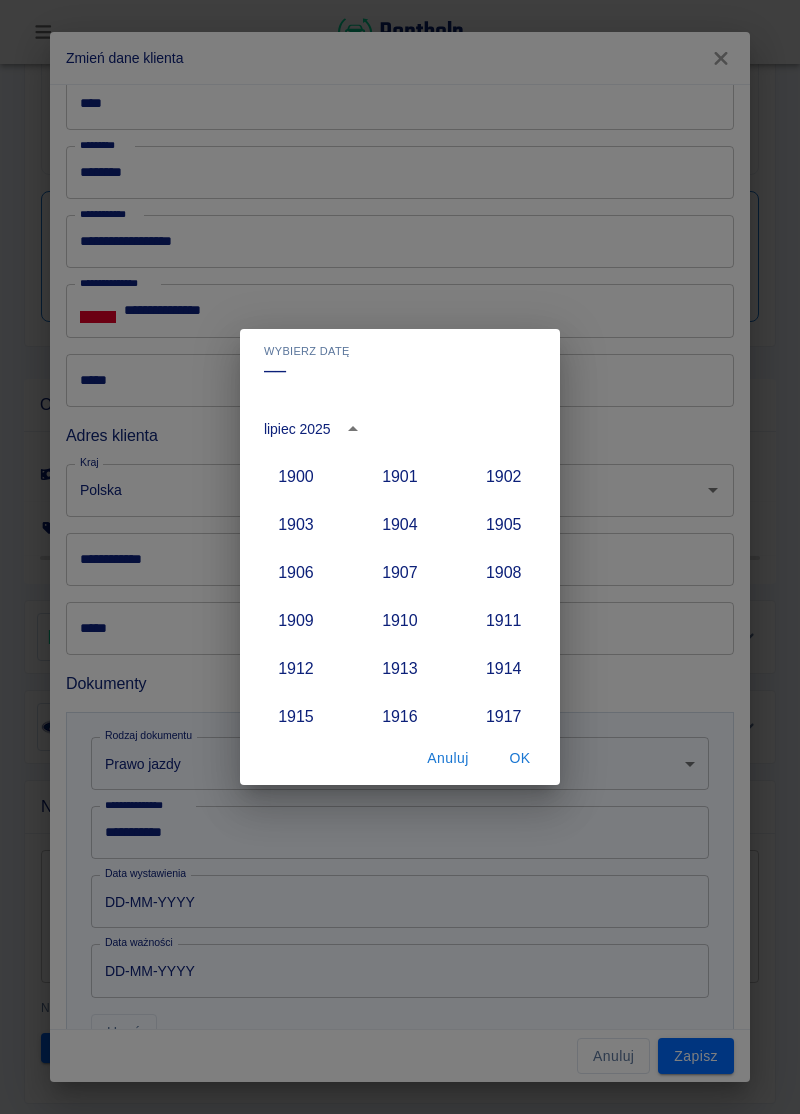 scroll, scrollTop: 1852, scrollLeft: 0, axis: vertical 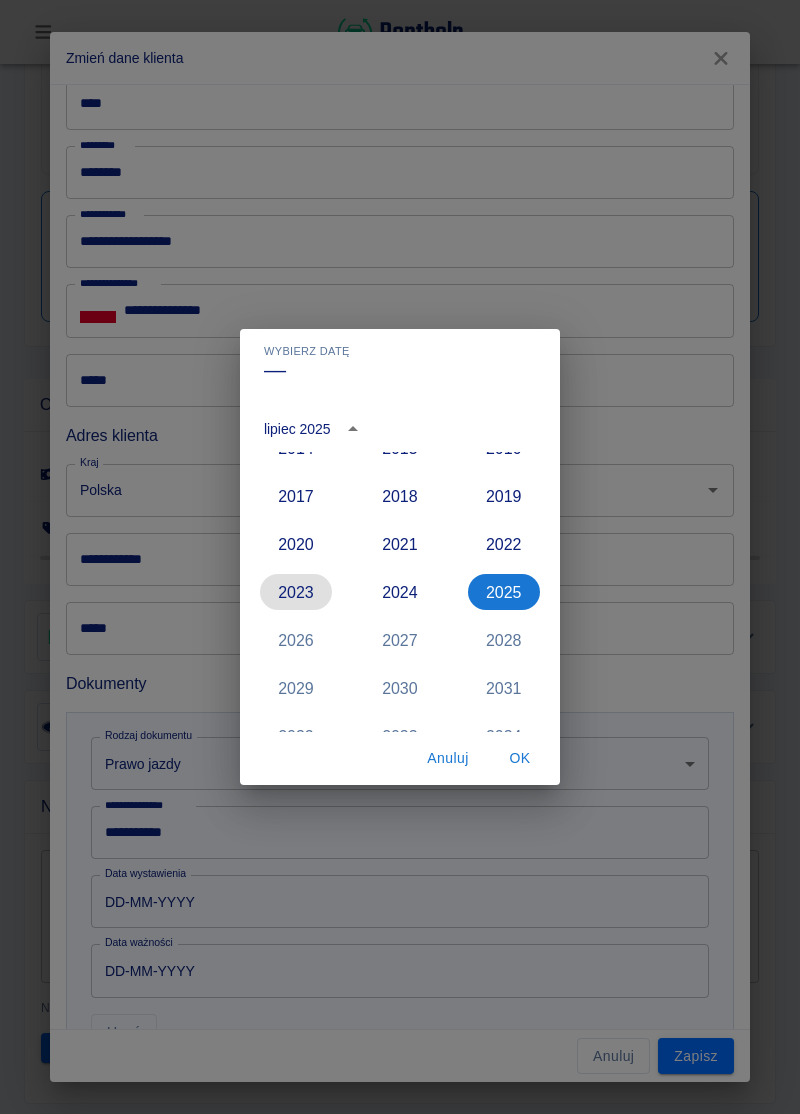 click on "2023" at bounding box center [296, 592] 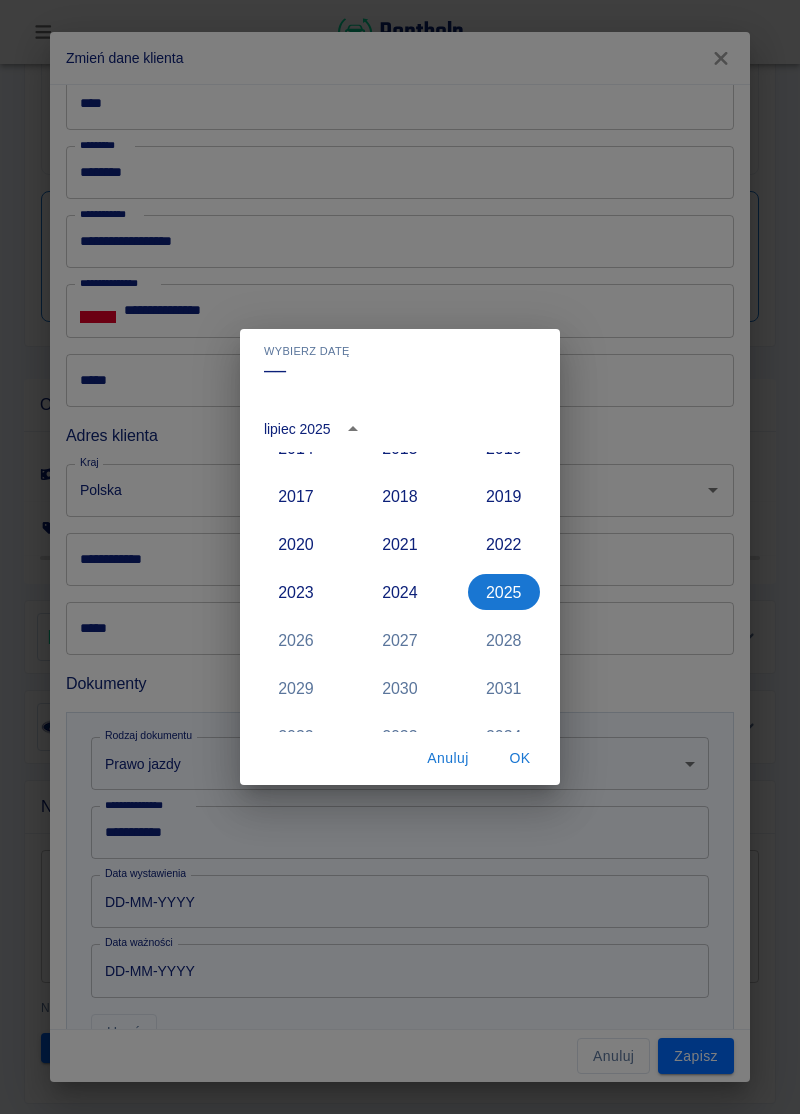 type on "[DATE]" 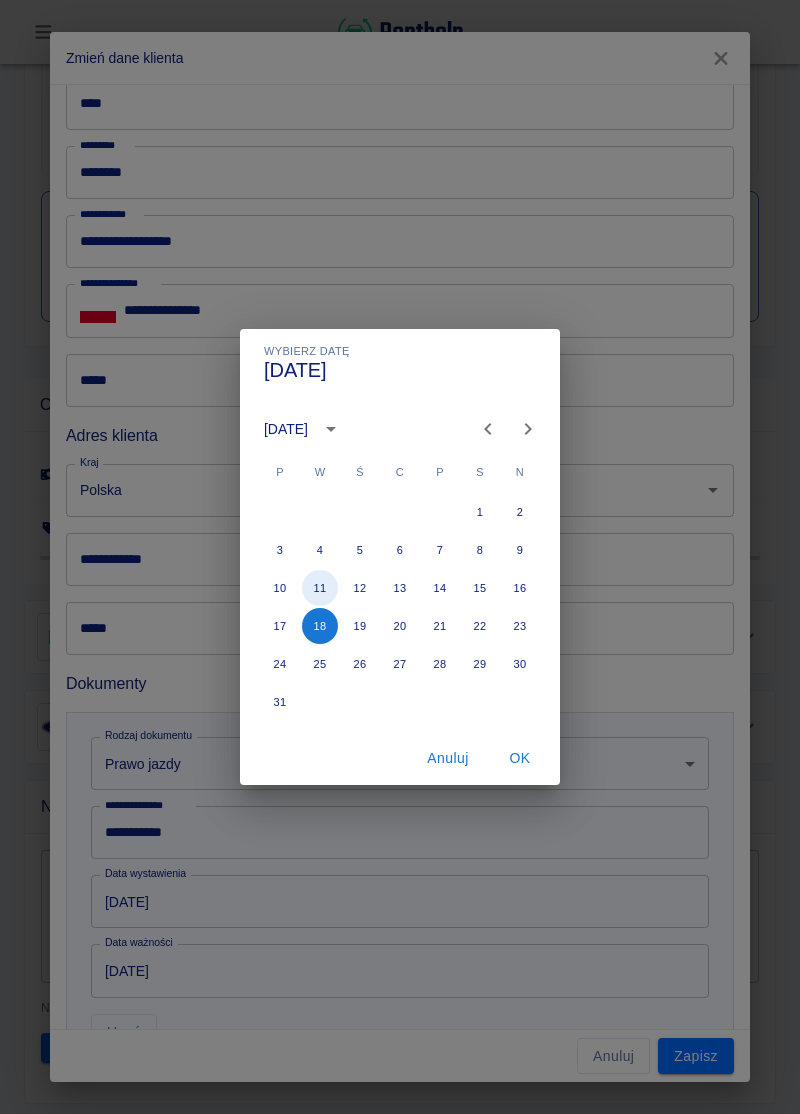 click on "11" at bounding box center [320, 588] 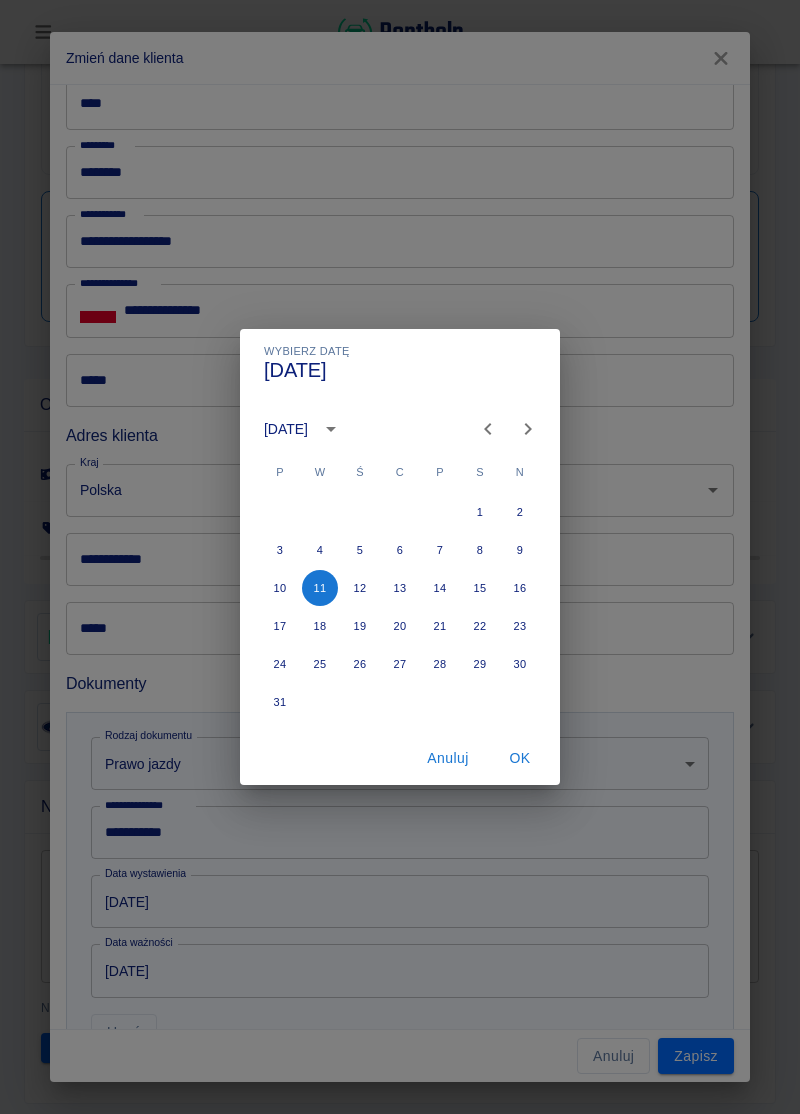 click on "OK" at bounding box center [520, 758] 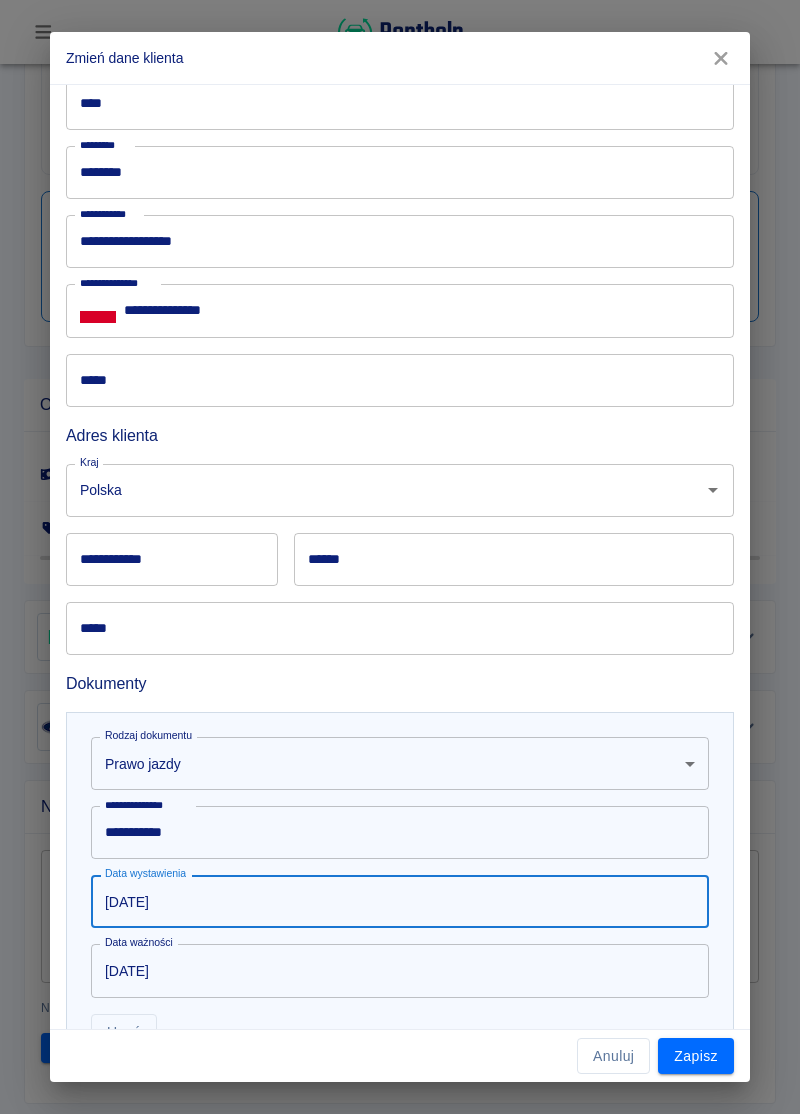 click on "[DATE]" at bounding box center [393, 970] 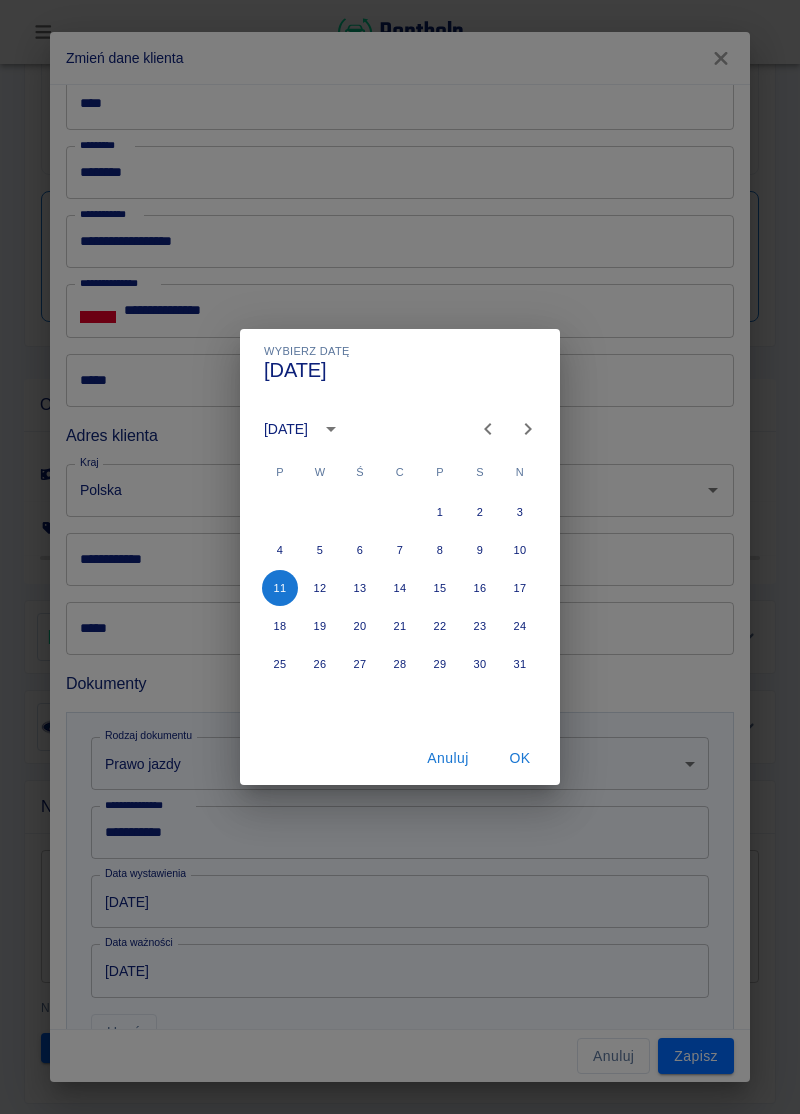 click on "[DATE]" at bounding box center (306, 429) 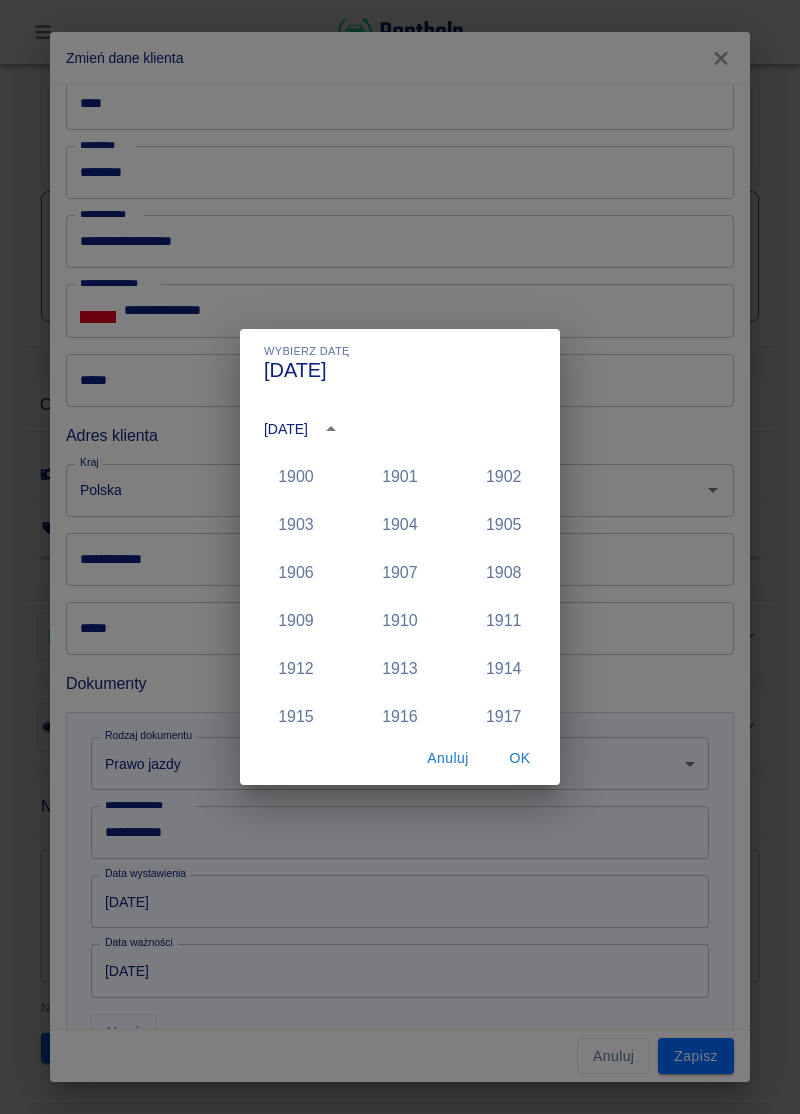 scroll, scrollTop: 1996, scrollLeft: 0, axis: vertical 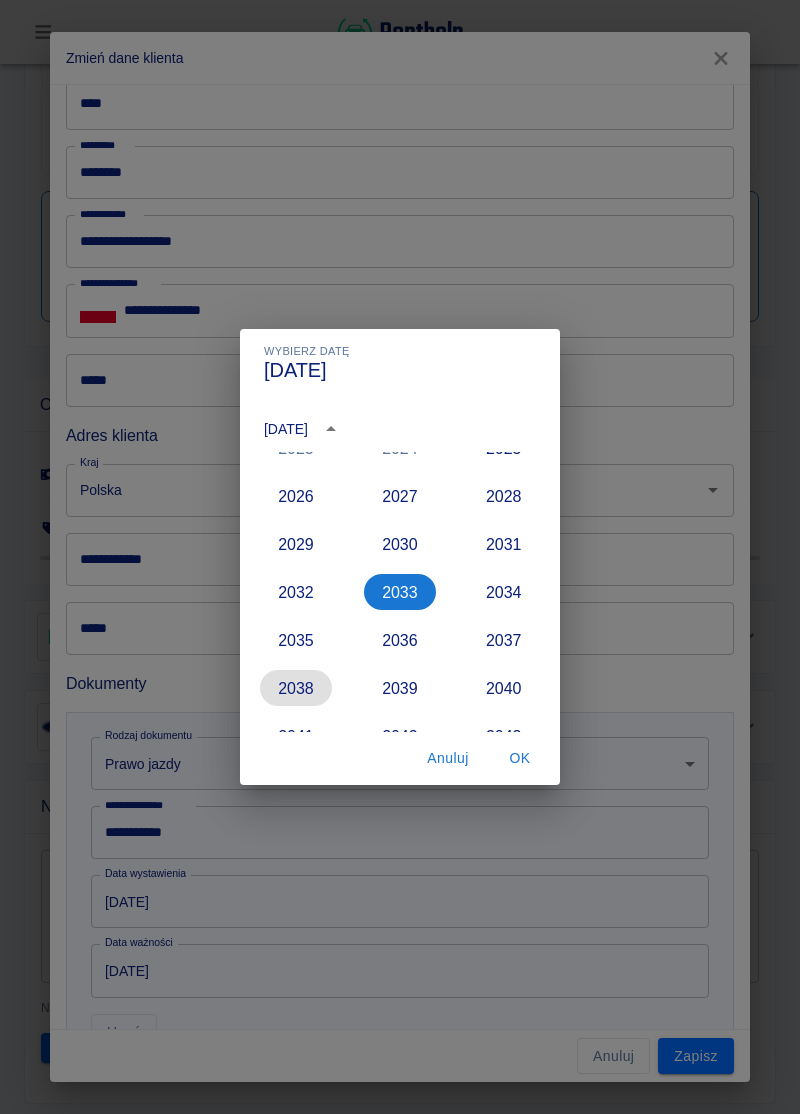 click on "2038" at bounding box center (296, 688) 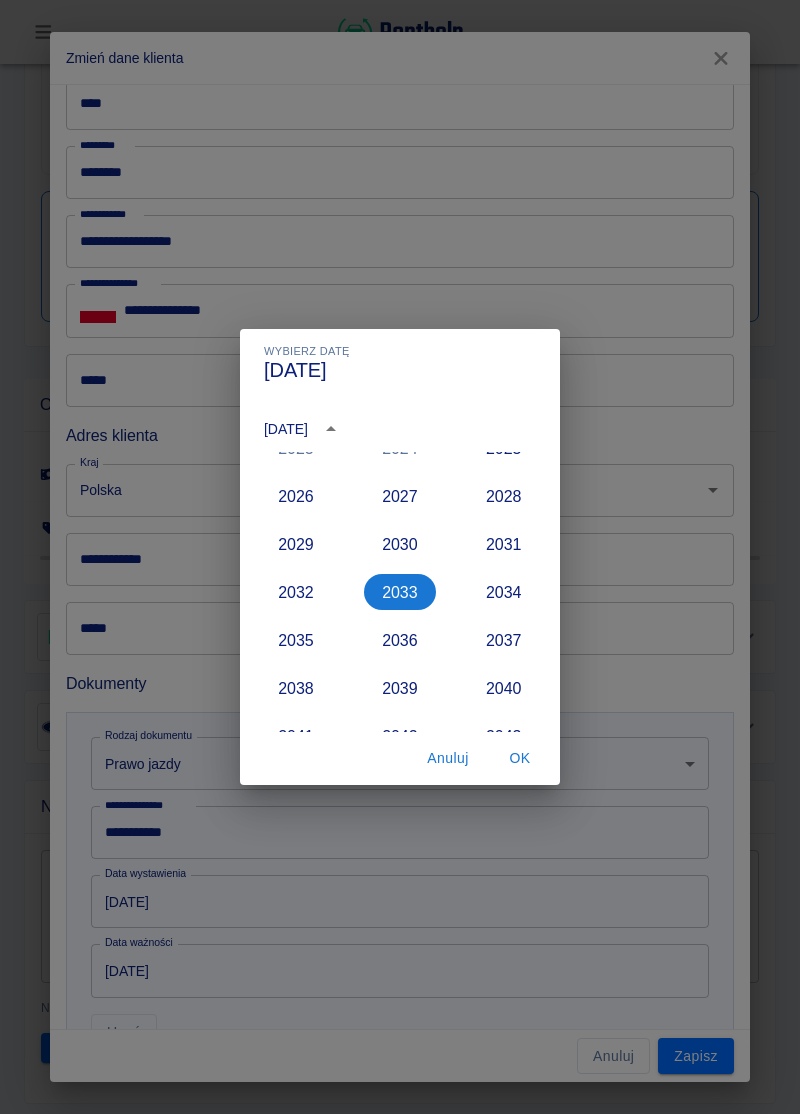 type on "[DATE]" 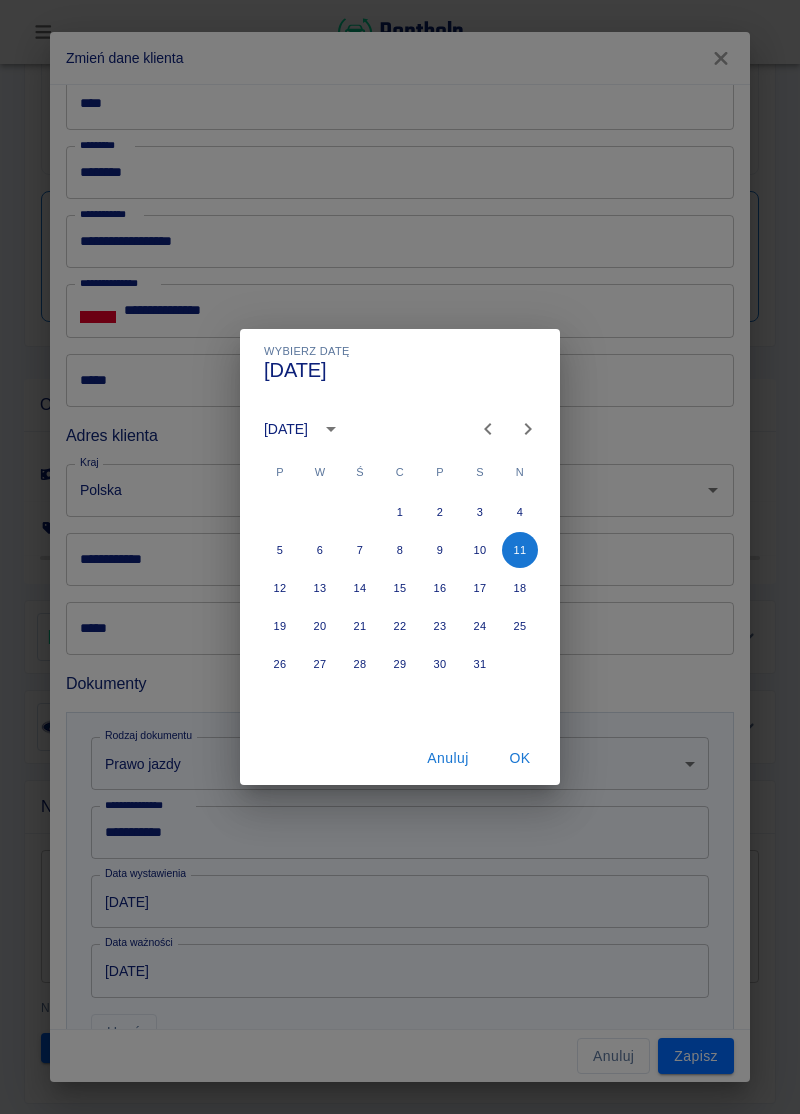 click on "OK" at bounding box center (520, 758) 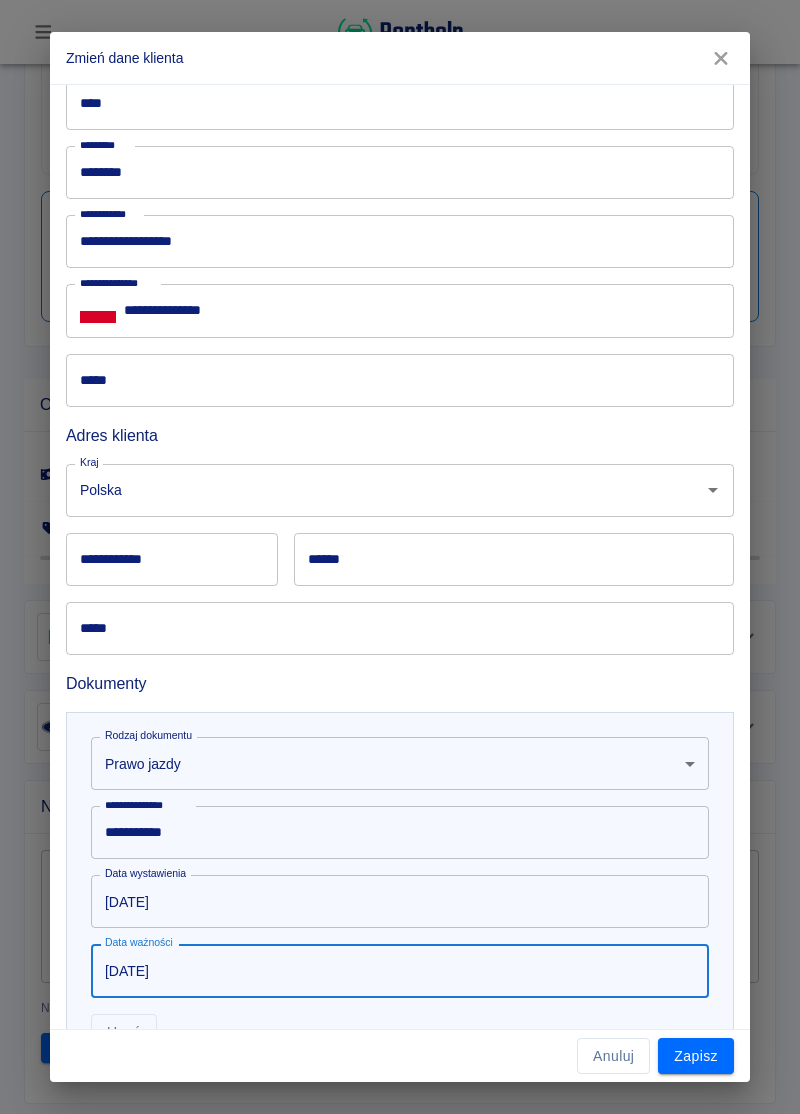 click on "Zapisz" at bounding box center (696, 1056) 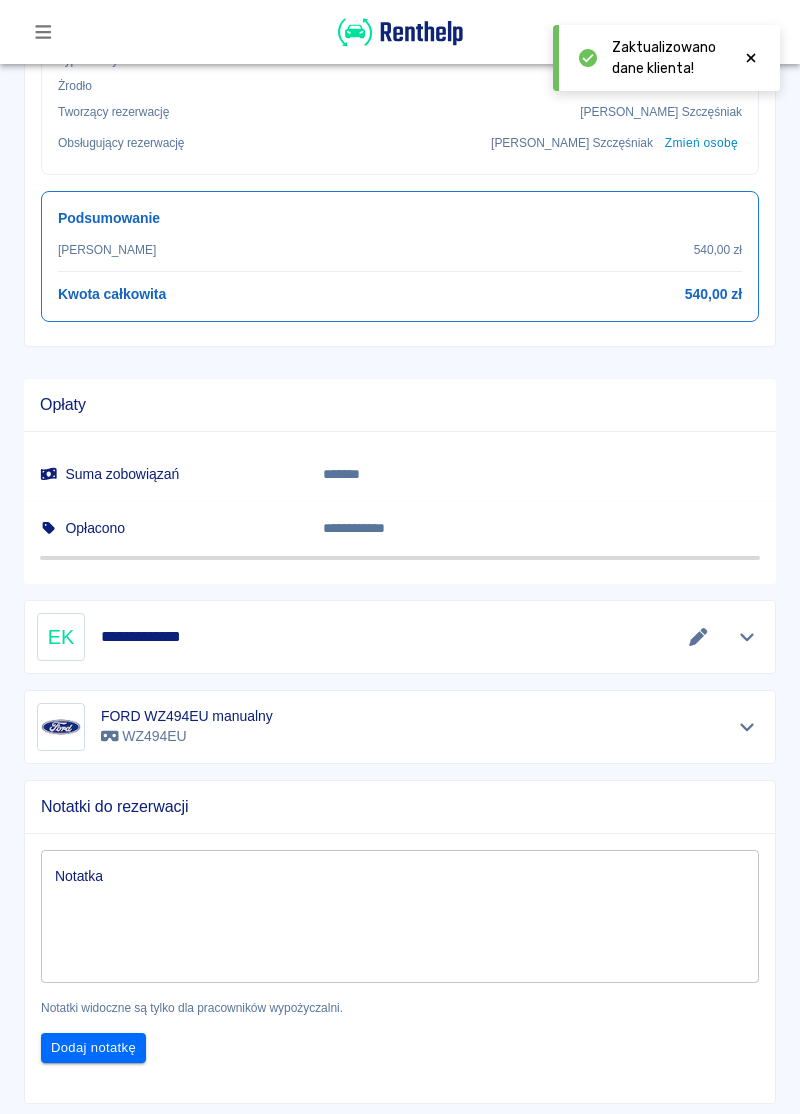 click 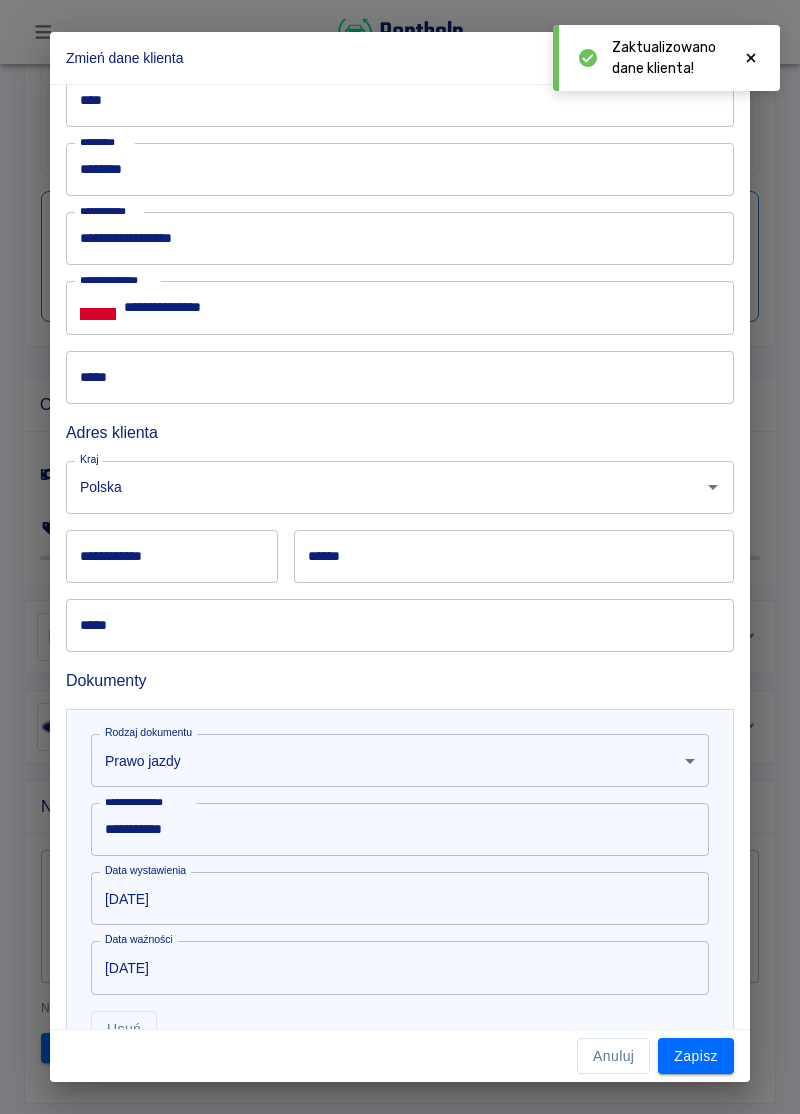 scroll, scrollTop: 189, scrollLeft: 0, axis: vertical 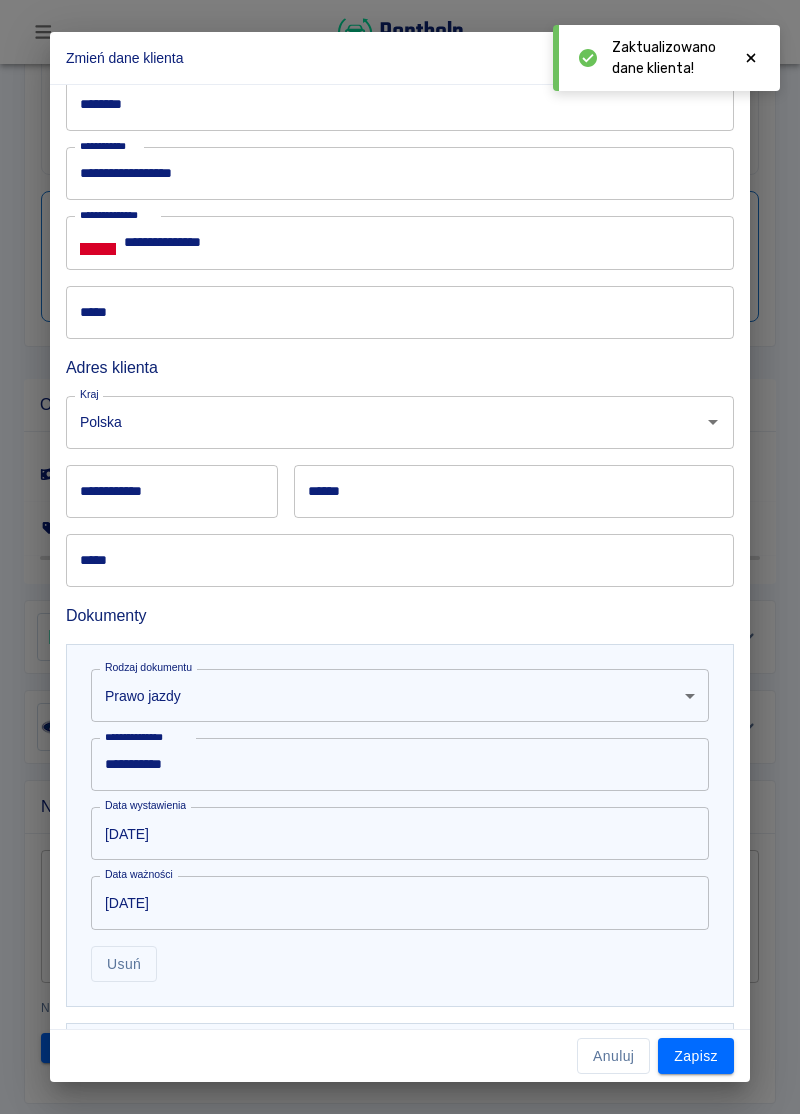 click on "Dodaj dokument" at bounding box center [400, 1066] 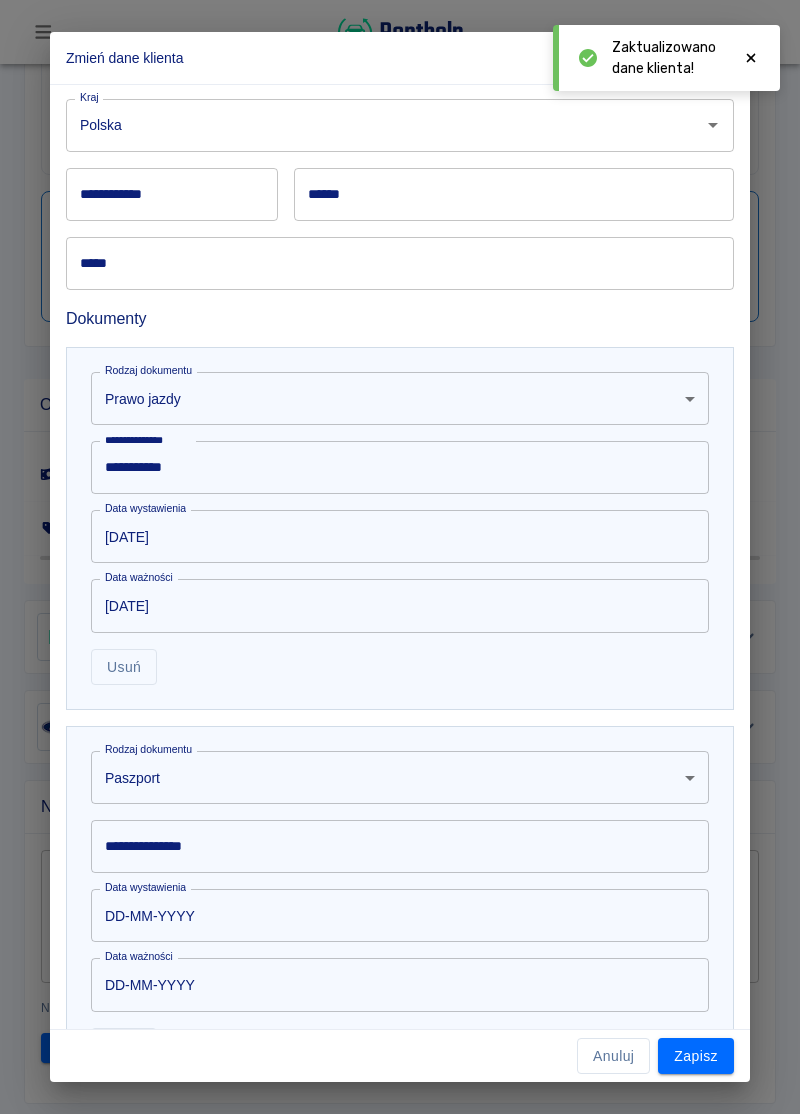 scroll, scrollTop: 520, scrollLeft: 0, axis: vertical 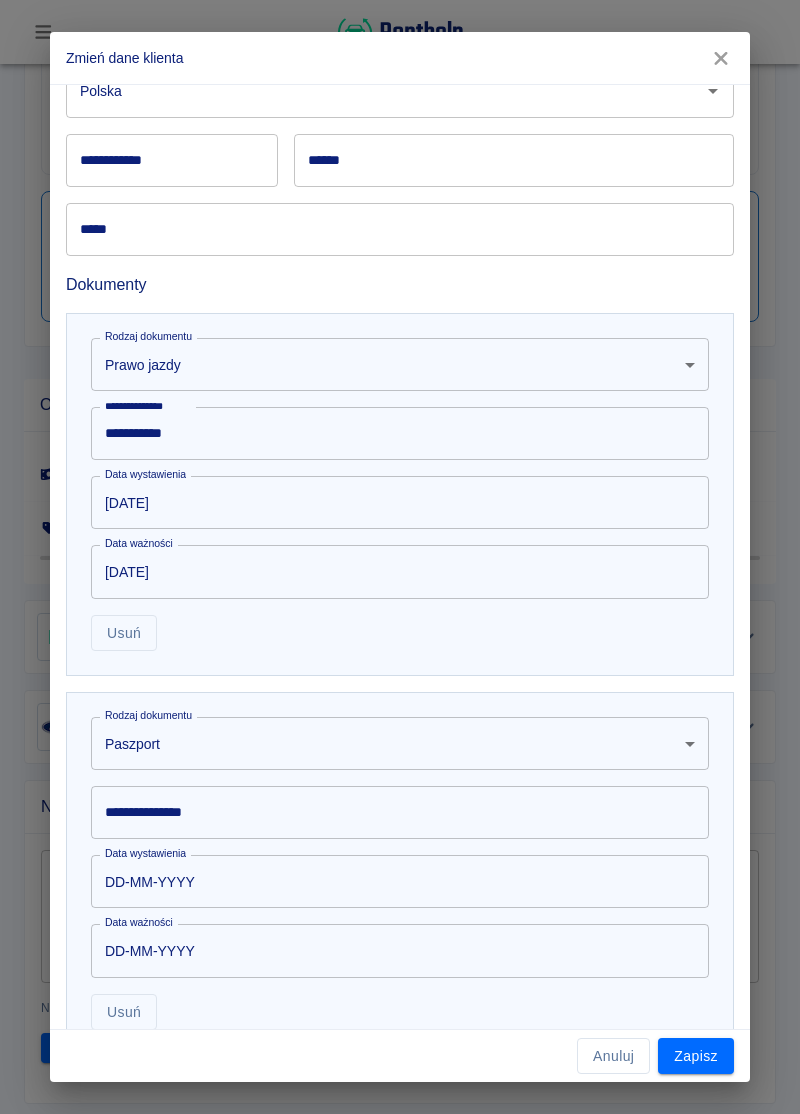 click on "Używamy plików Cookies, by zapewnić Ci najlepsze możliwe doświadczenie. Aby dowiedzieć się więcej, zapoznaj się z naszą Polityką Prywatności.  Polityka Prywatności Rozumiem Rezerwacje Rezerwacja #1044 - Ford Transit Custom     WZ494EU Manualny (WZ494EU) Wygeneruj umowę Podsumowanie Dokumenty Płatności Dokumentacja zdjęciowa Podstawowe informacje Rezerwacja od [DATE] 17:00 Miejsce wydania [GEOGRAPHIC_DATA] ,  05-074   Długa Kościelna ,  [STREET_ADDRESS] Rezerwacja do [DATE] 17:00 Miejsce odbioru [GEOGRAPHIC_DATA] ,  05-074   Długa Kościelna ,  [STREET_ADDRESS] Szczegóły oferty Kaucja 1500,00 zł Limit kilometrów 600  km ( 300  km  dziennie ) Dodatkowy kilometr 0,40 zł /km Udział własny 1500,00 zł Okres wynajmu 2 dni Status i umowa Status Niepodpisana Numer umowy - Typ umowy - Żrodło Panel Tworzący rezerwację [PERSON_NAME] Obsługujący rezerwację [PERSON_NAME] Zmień osobę Podsumowanie Kwota wynajmu 540,00 zł Kwota całkowita 540,00 zł Opłaty ******* EK   x *" at bounding box center [400, 557] 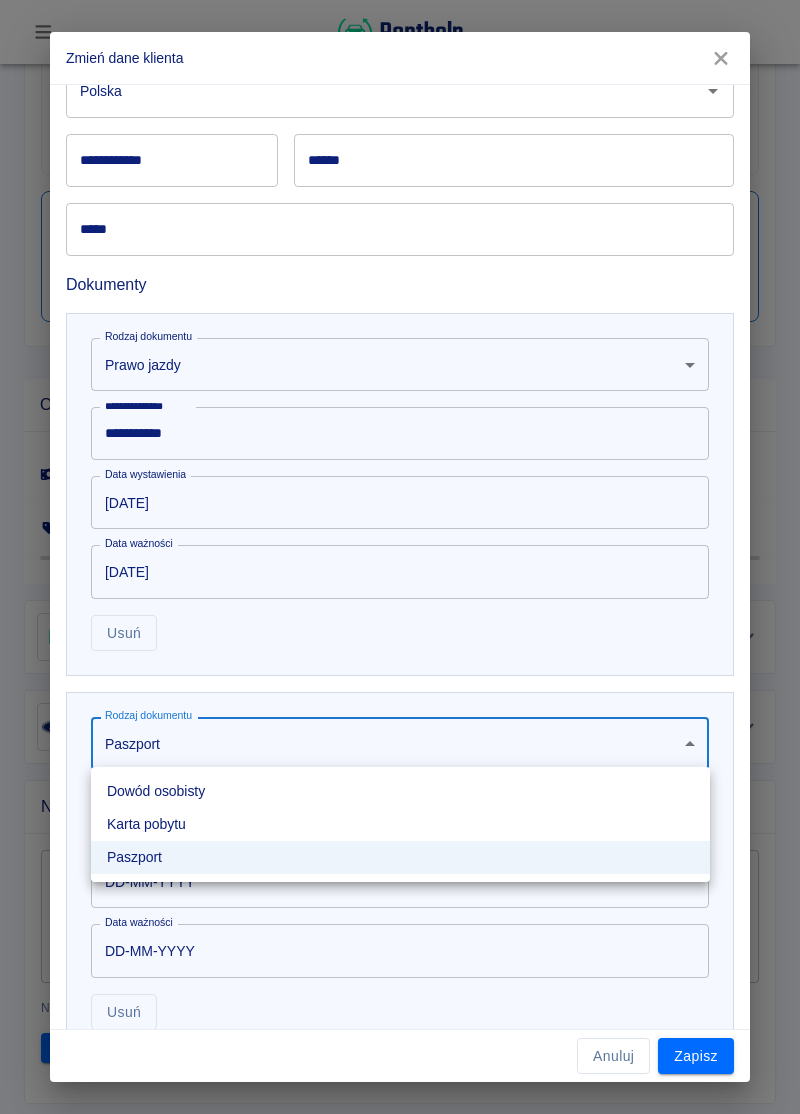 click on "Dowód osobisty" at bounding box center [400, 791] 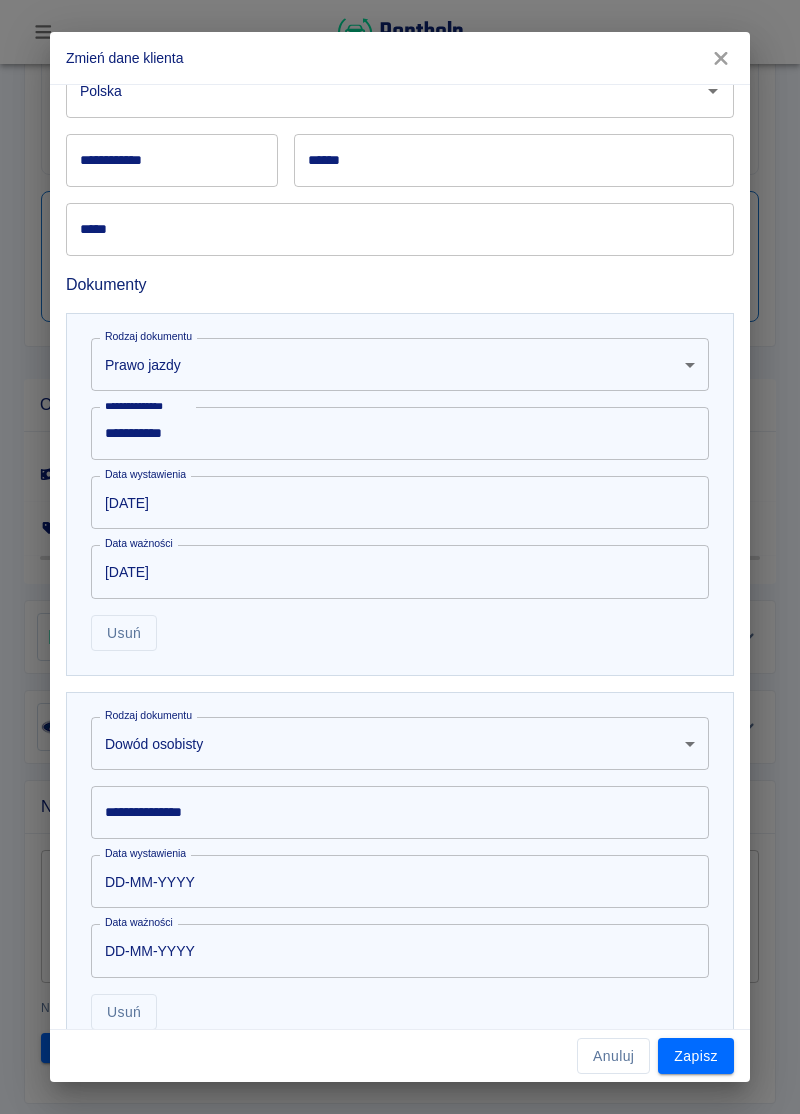 click on "**********" at bounding box center [400, 812] 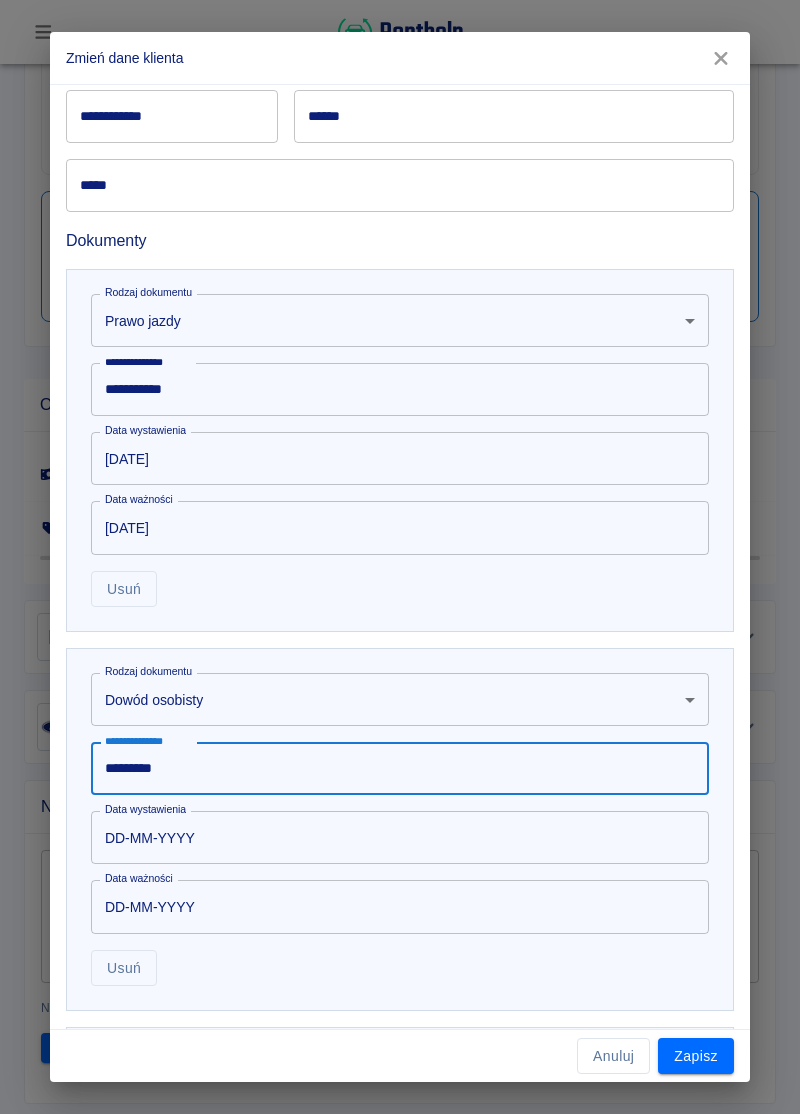 scroll, scrollTop: 563, scrollLeft: 0, axis: vertical 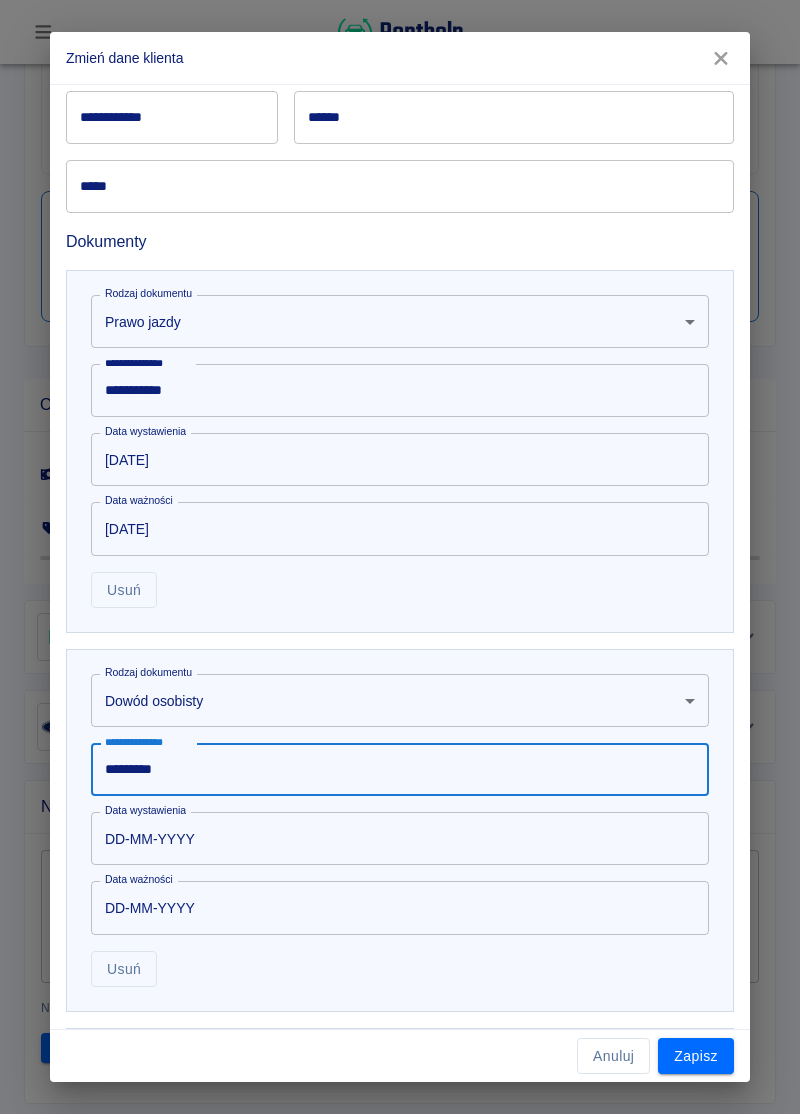 type on "*********" 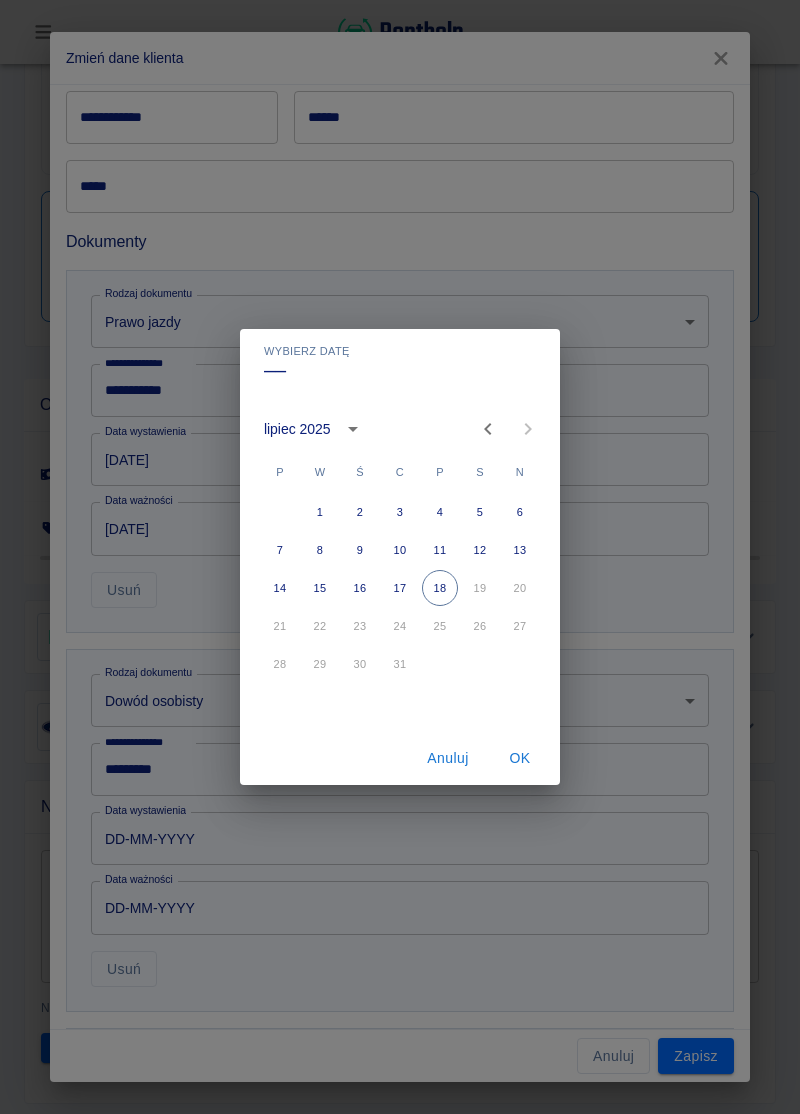 click on "lipiec 2025" at bounding box center (297, 429) 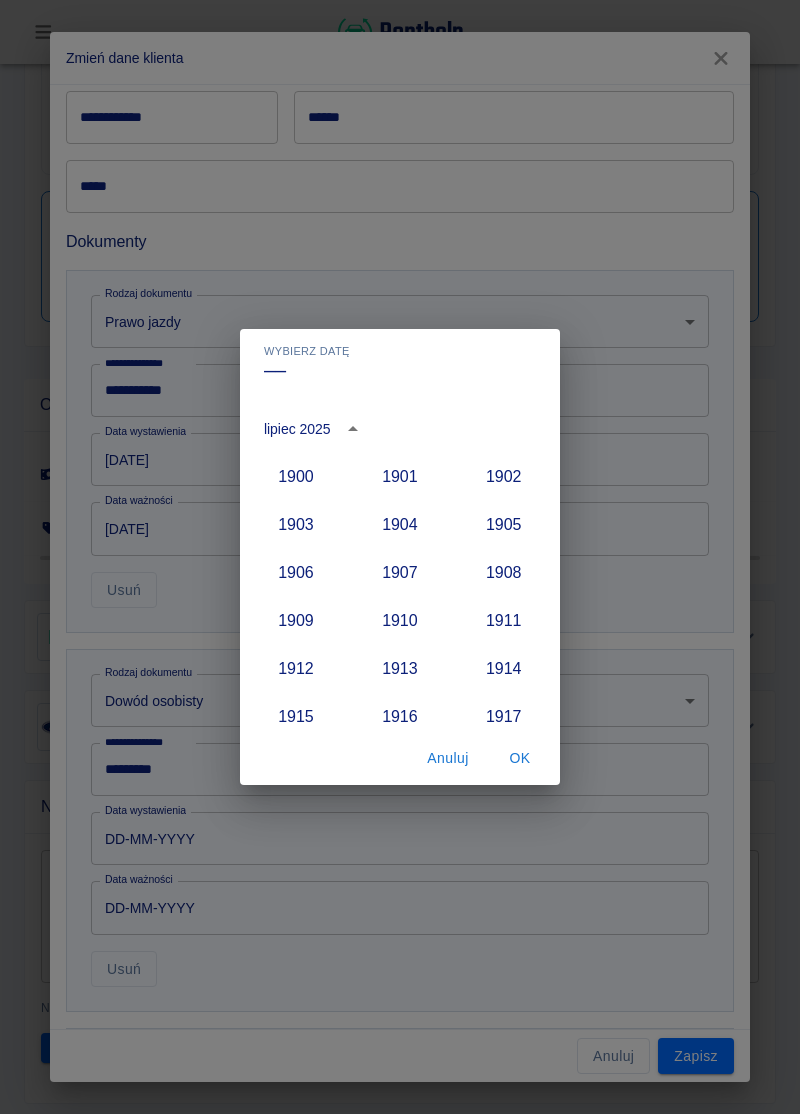 scroll, scrollTop: 1852, scrollLeft: 0, axis: vertical 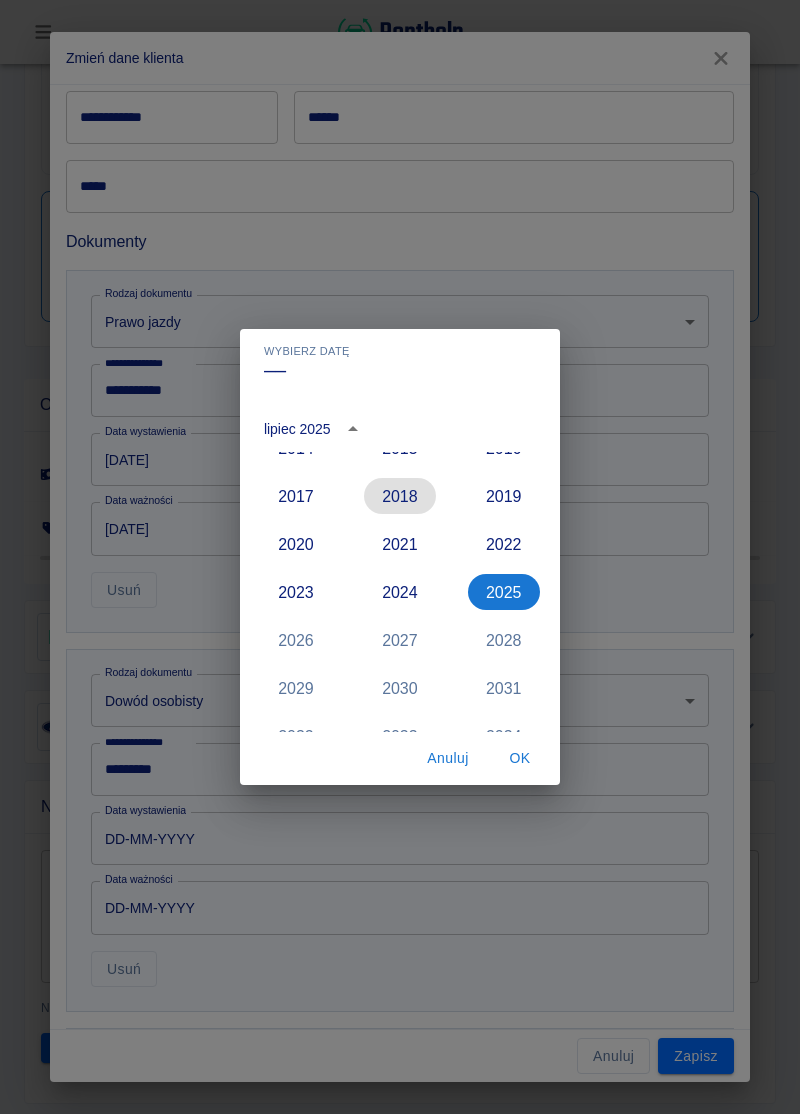 click on "2018" at bounding box center [400, 496] 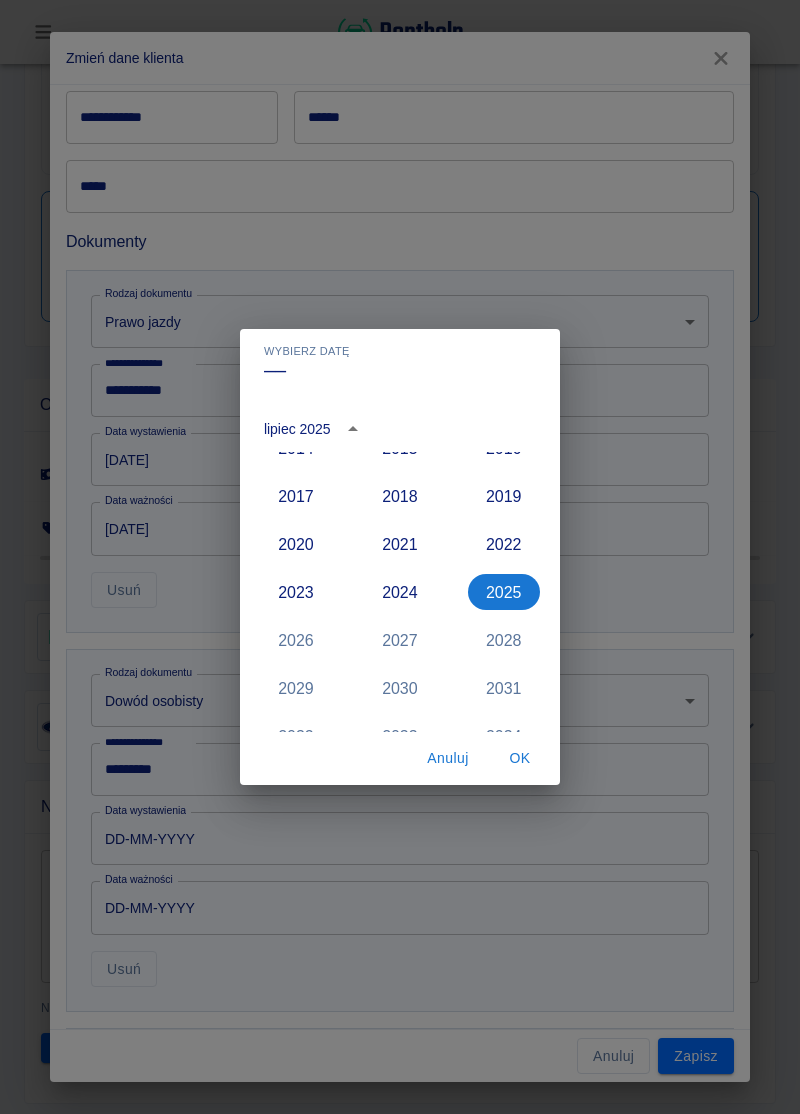 type on "[DATE]" 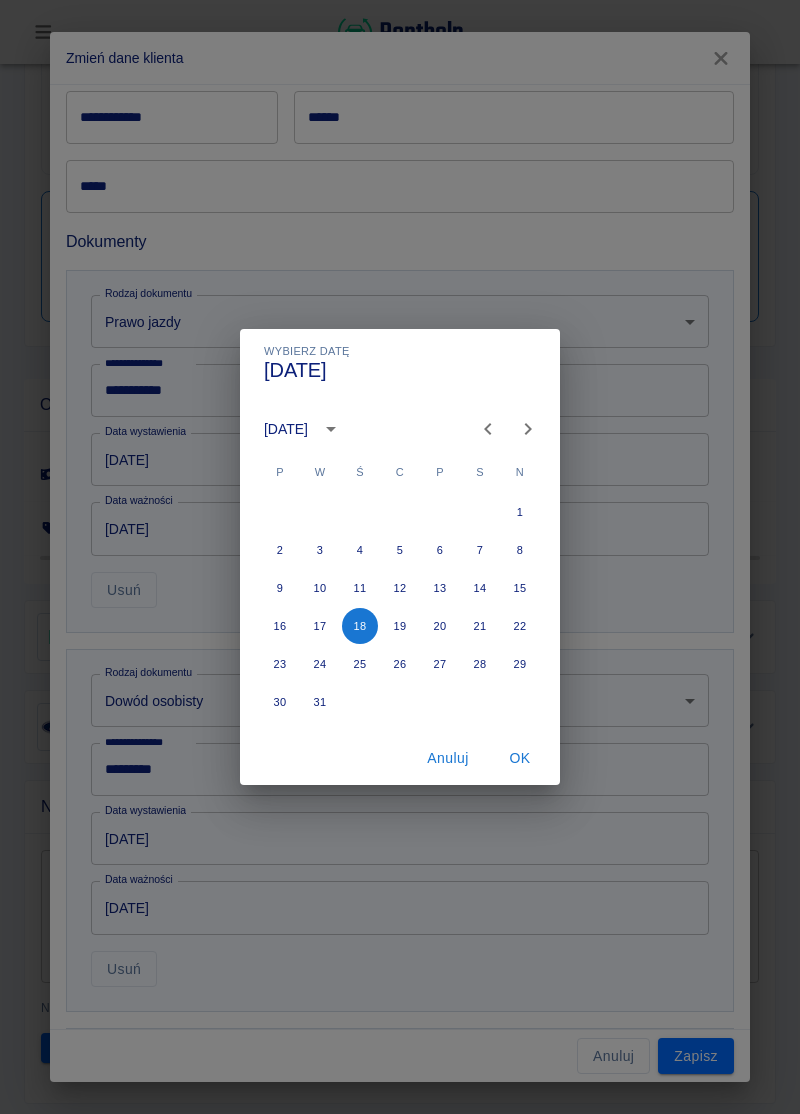 click 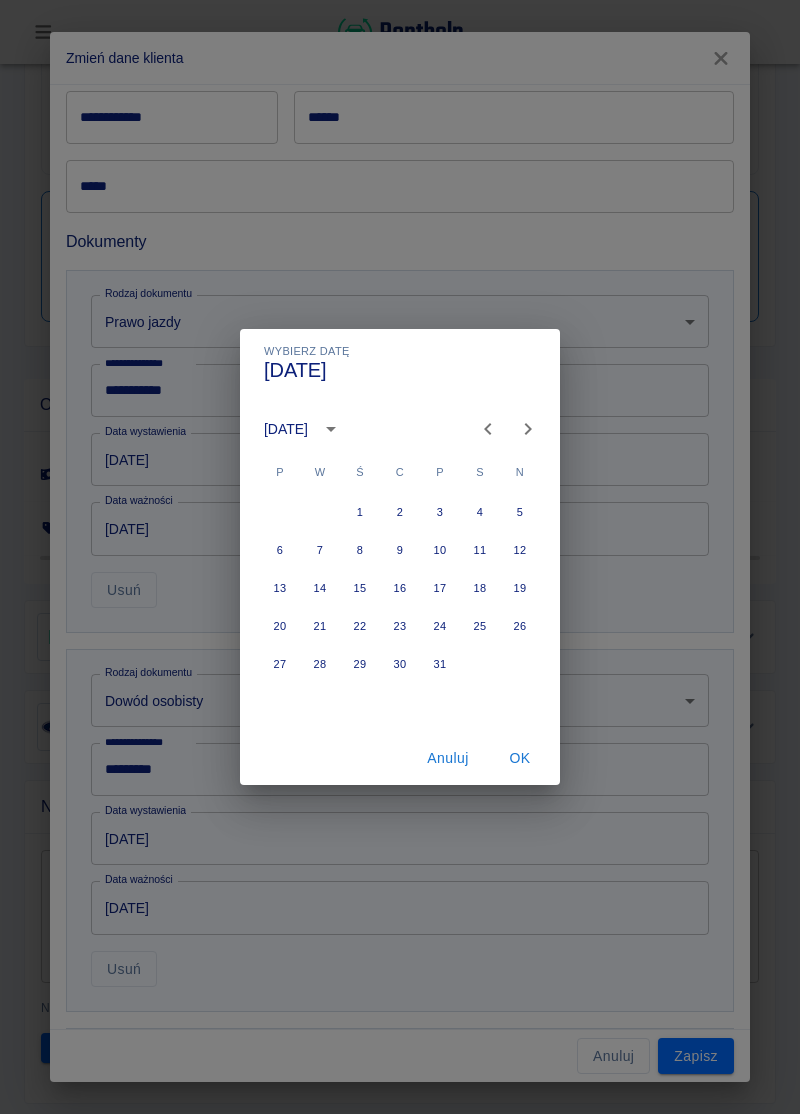 click 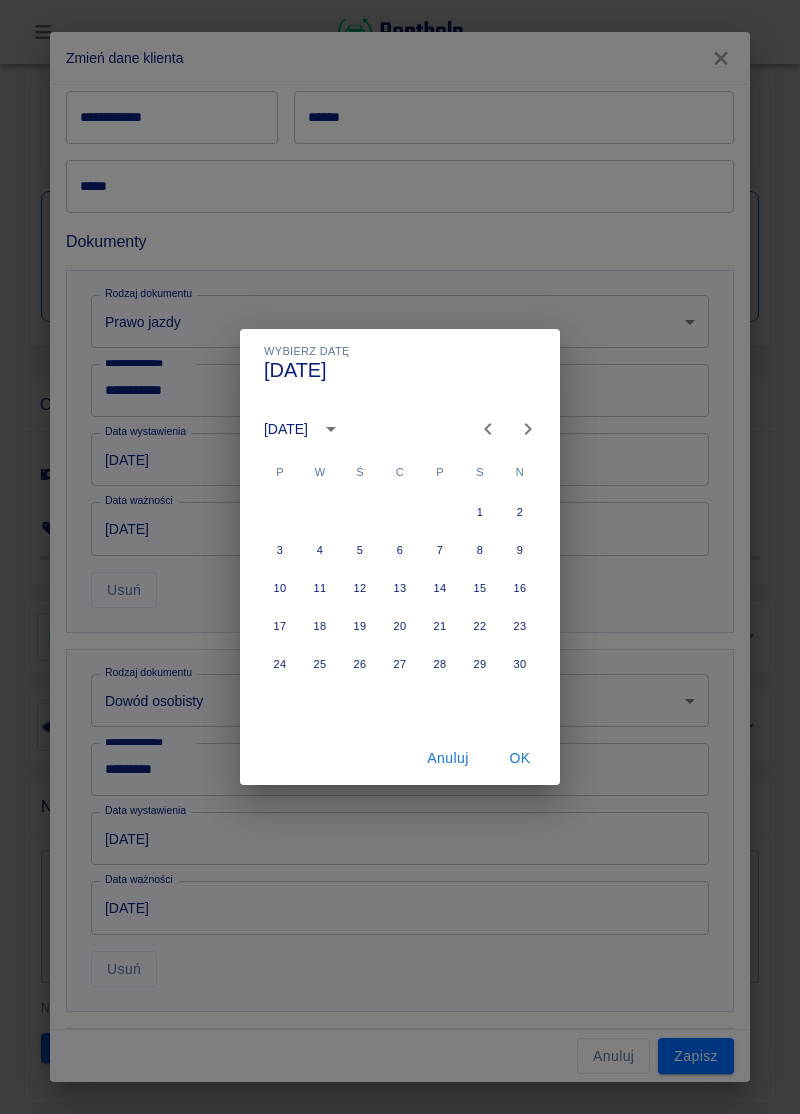 click 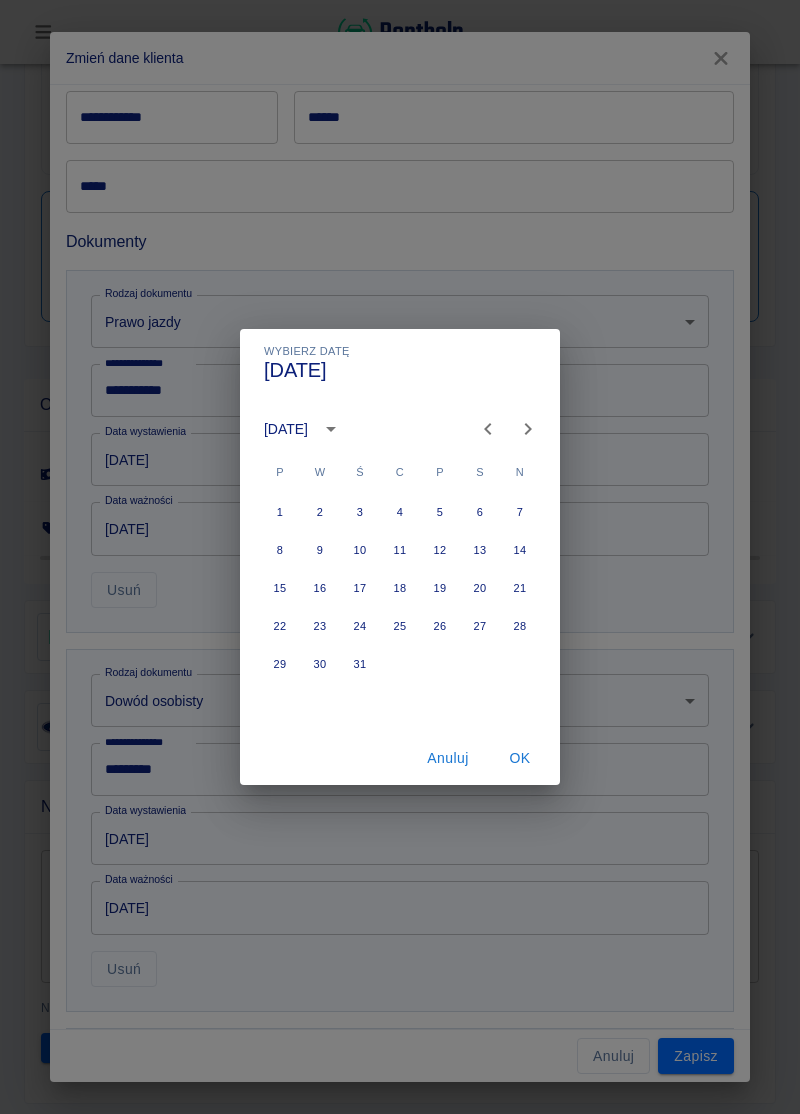 click 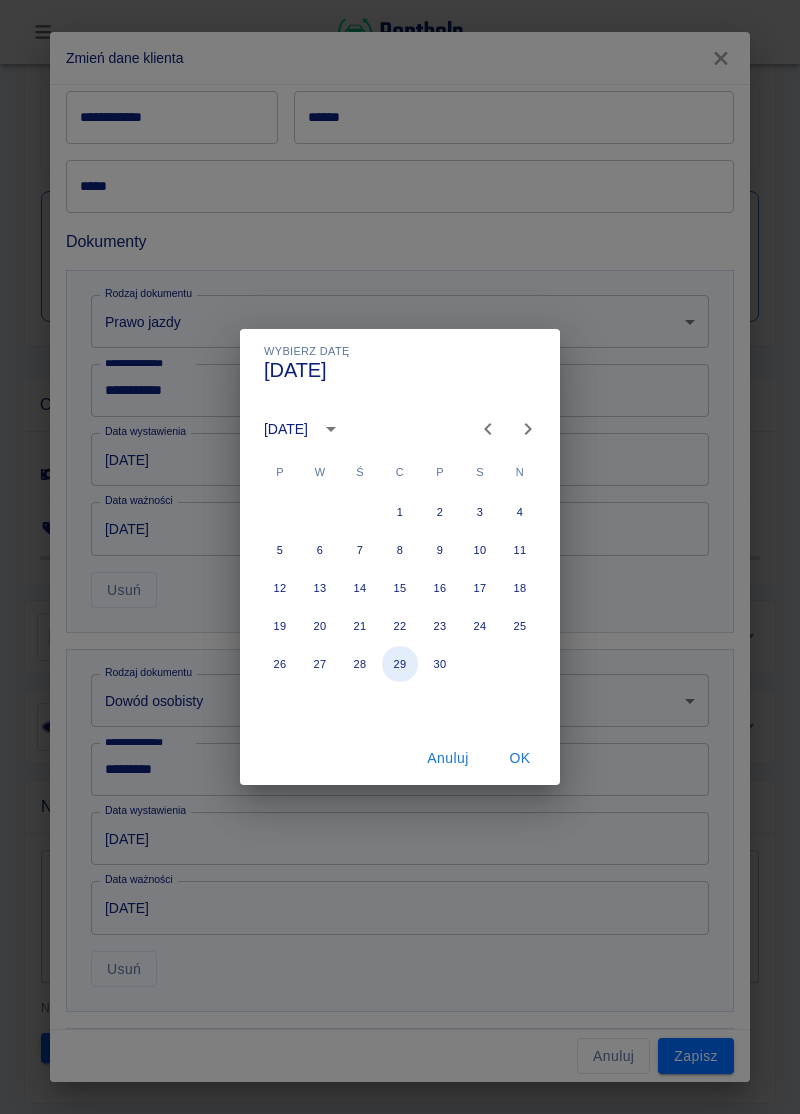click on "29" at bounding box center [400, 664] 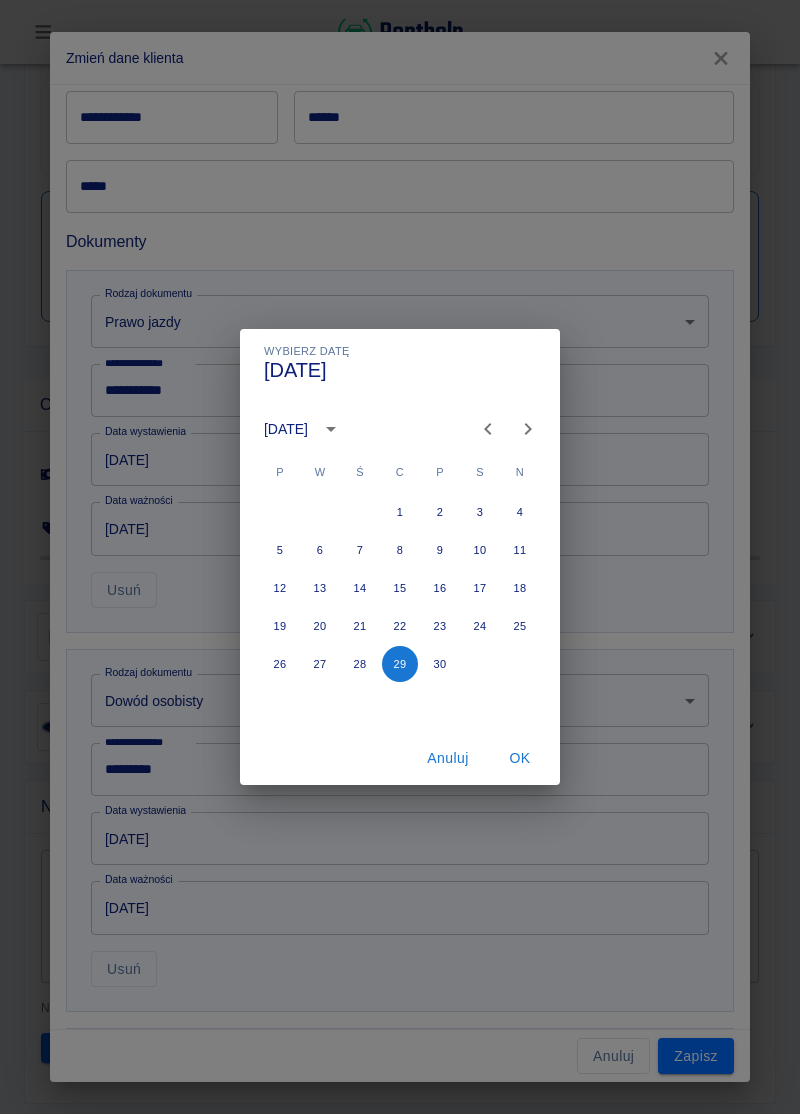 click on "OK" at bounding box center (520, 758) 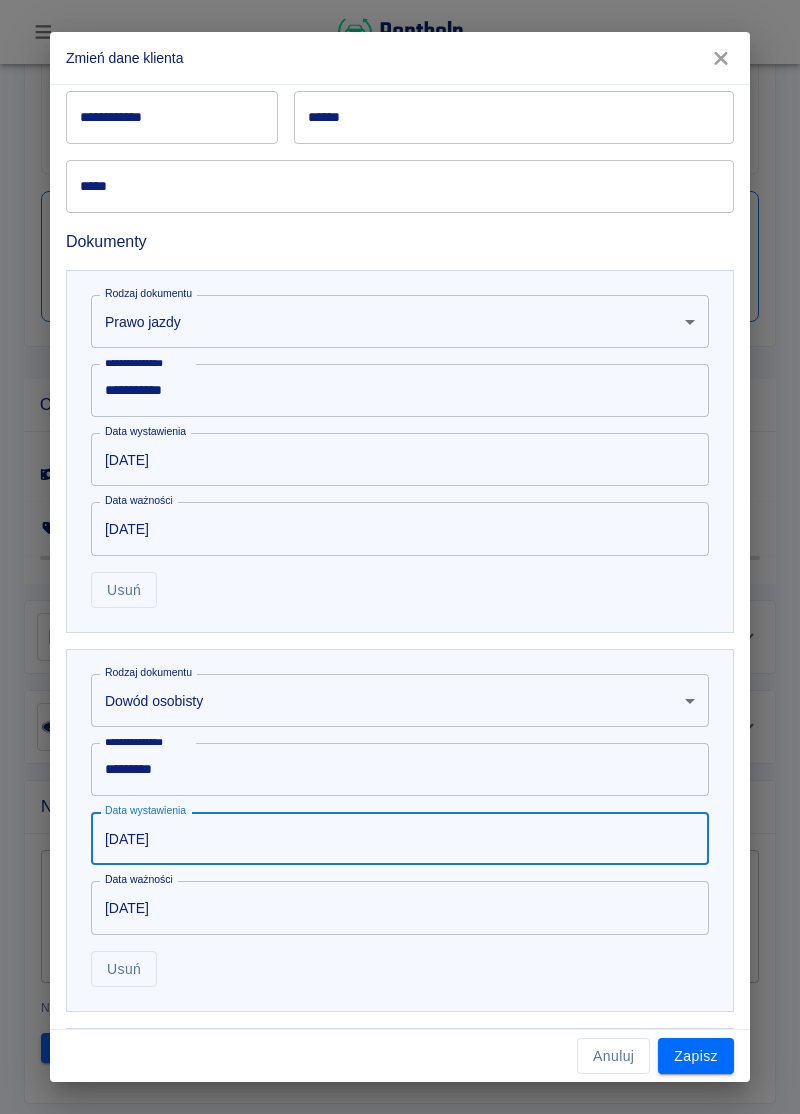 click on "Zapisz" at bounding box center (696, 1056) 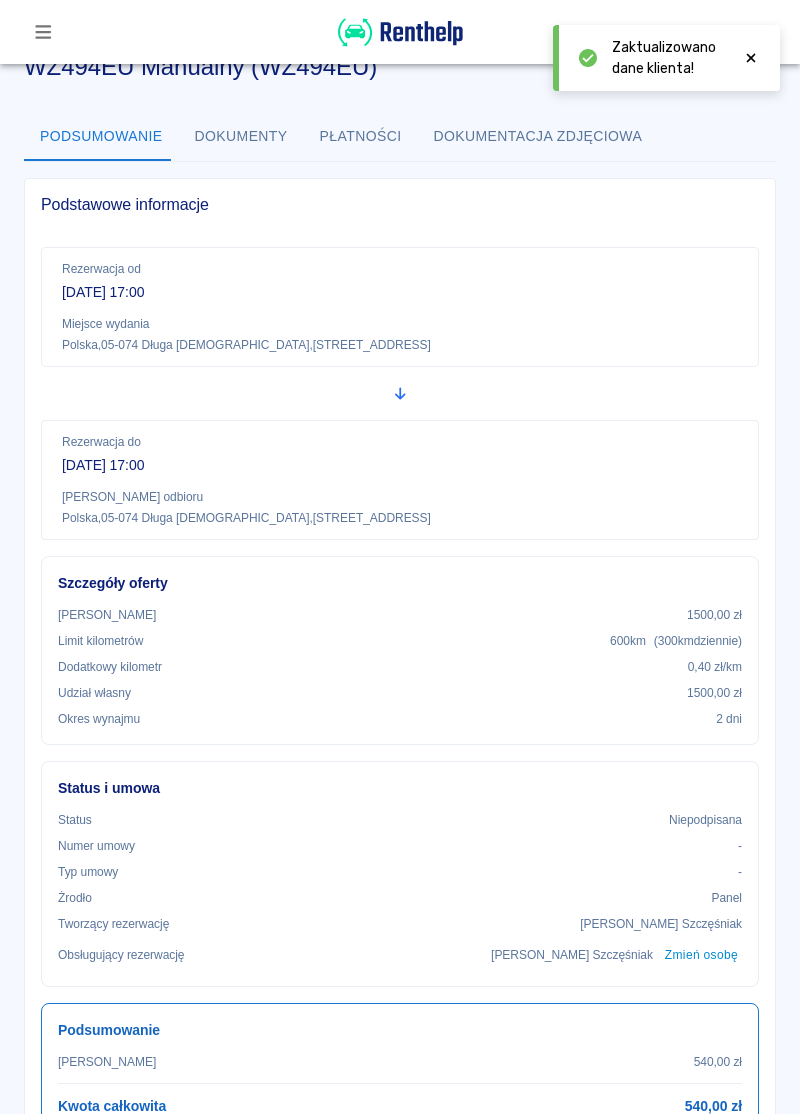 scroll, scrollTop: 0, scrollLeft: 0, axis: both 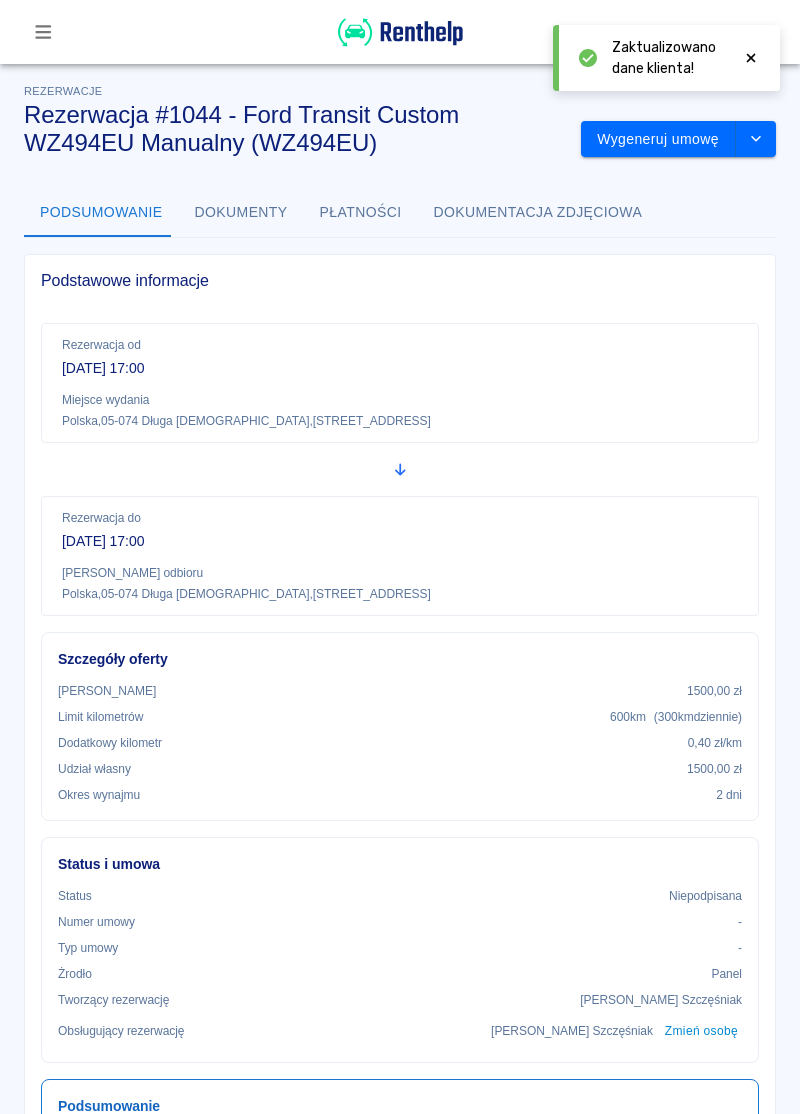 click on "Wygeneruj umowę" at bounding box center [658, 139] 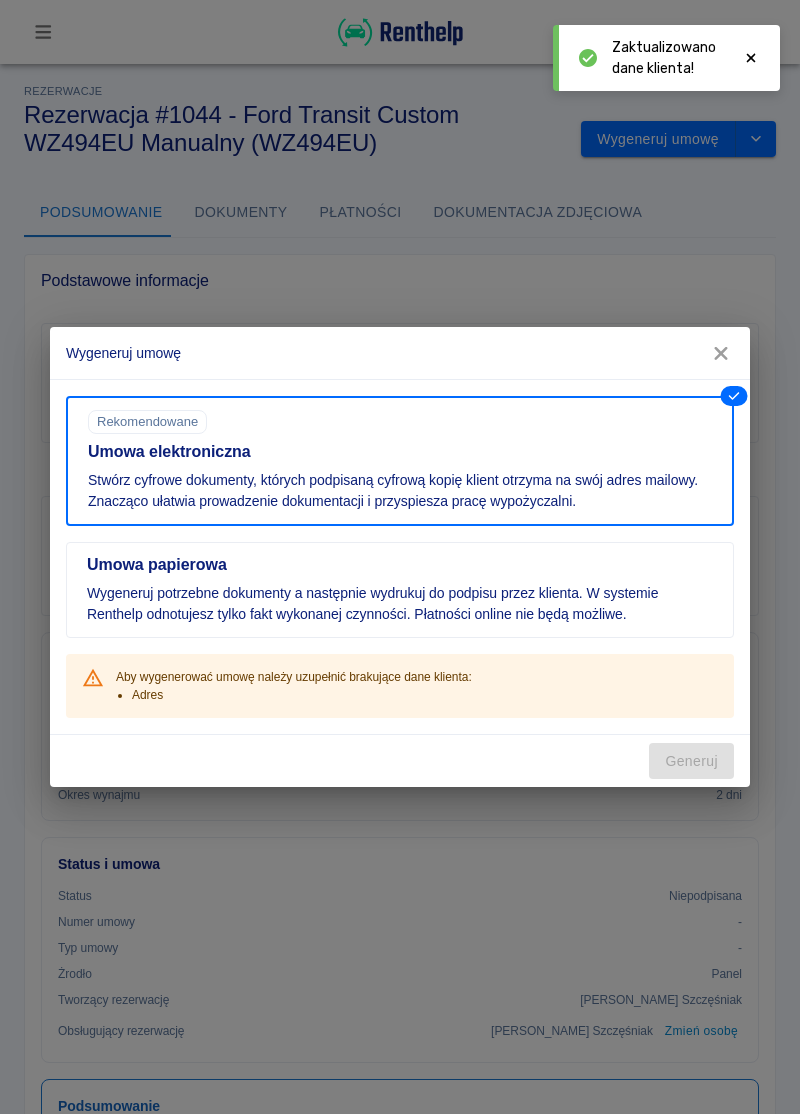 click on "Stwórz cyfrowe dokumenty, których podpisaną cyfrową kopię klient otrzyma na swój adres mailowy. Znacząco ułatwia prowadzenie dokumentacji i przyspiesza pracę wypożyczalni." at bounding box center [400, 491] 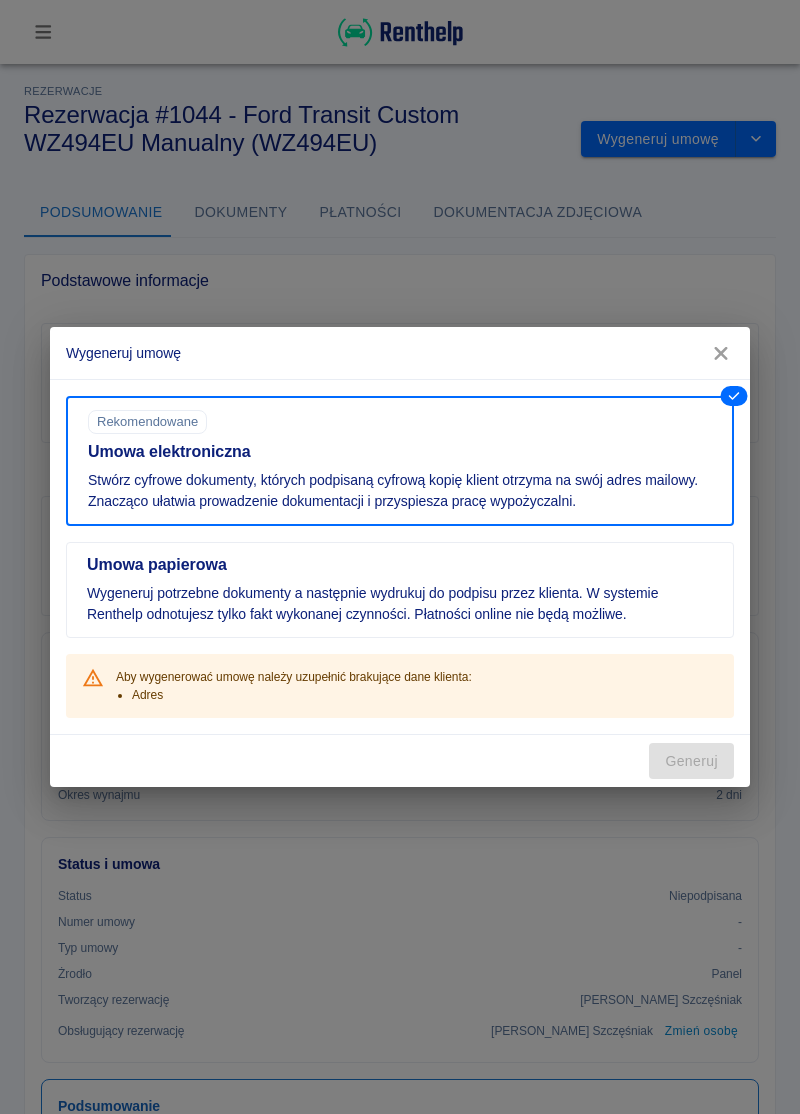 click 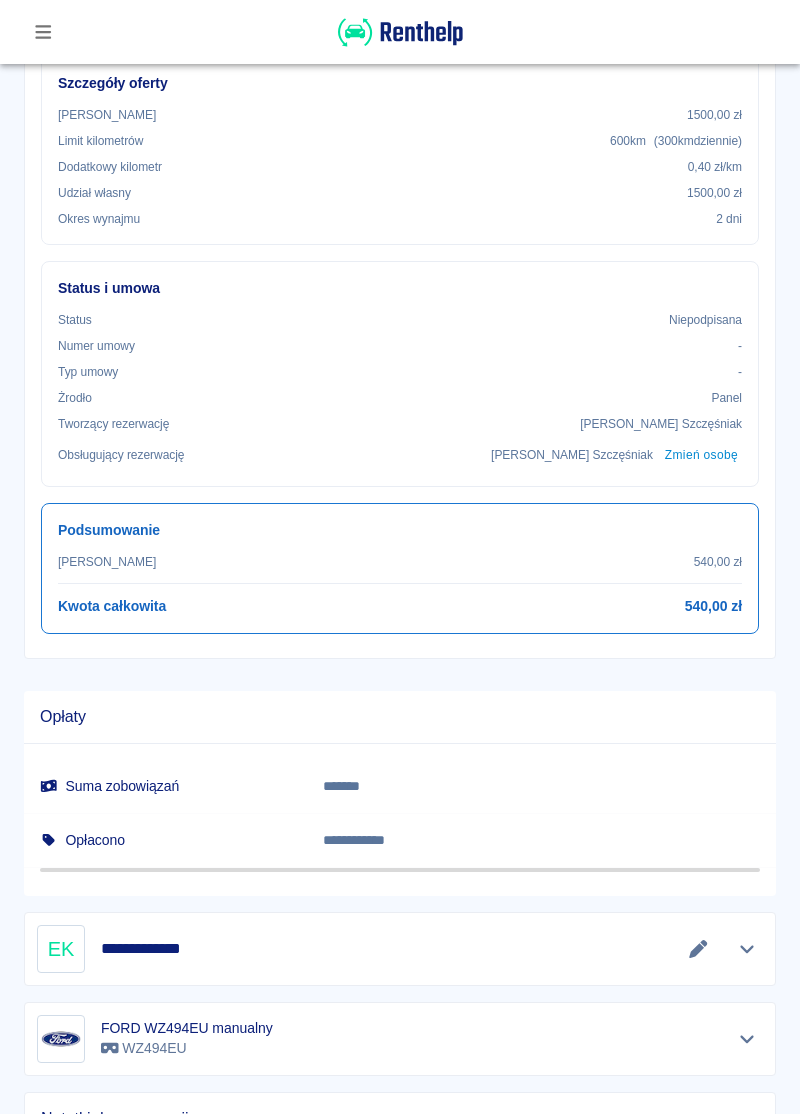scroll, scrollTop: 578, scrollLeft: 0, axis: vertical 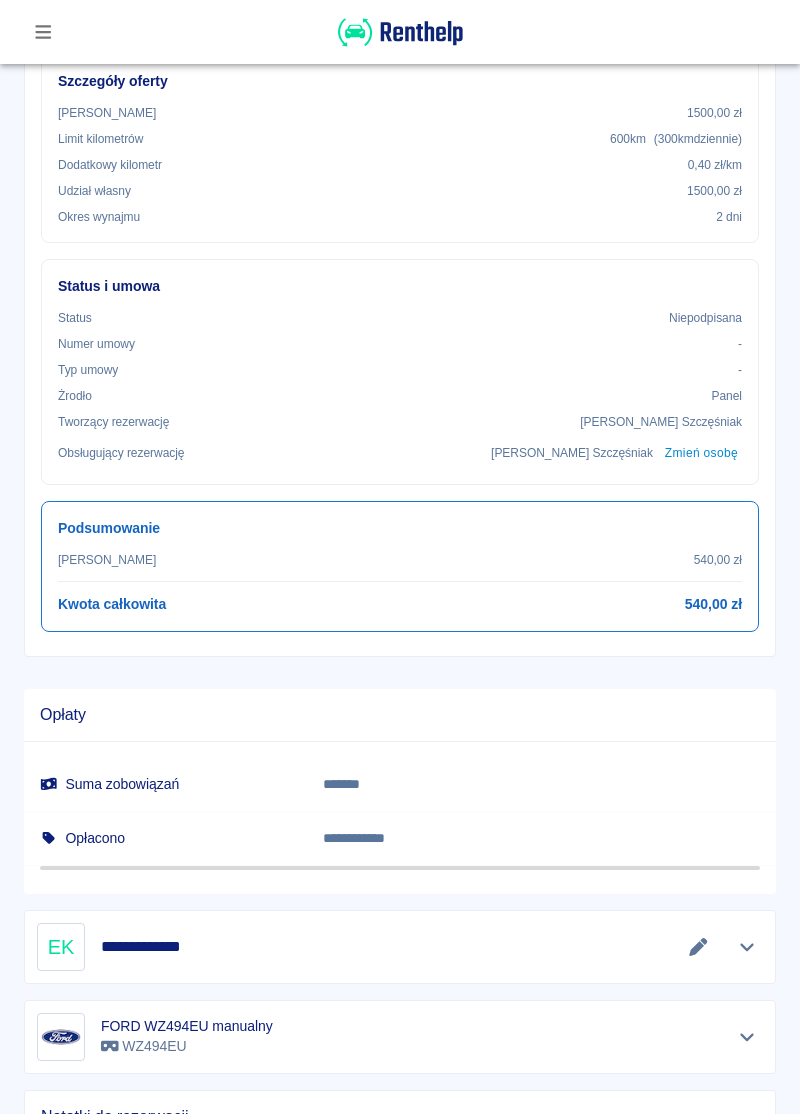 click at bounding box center [698, 947] 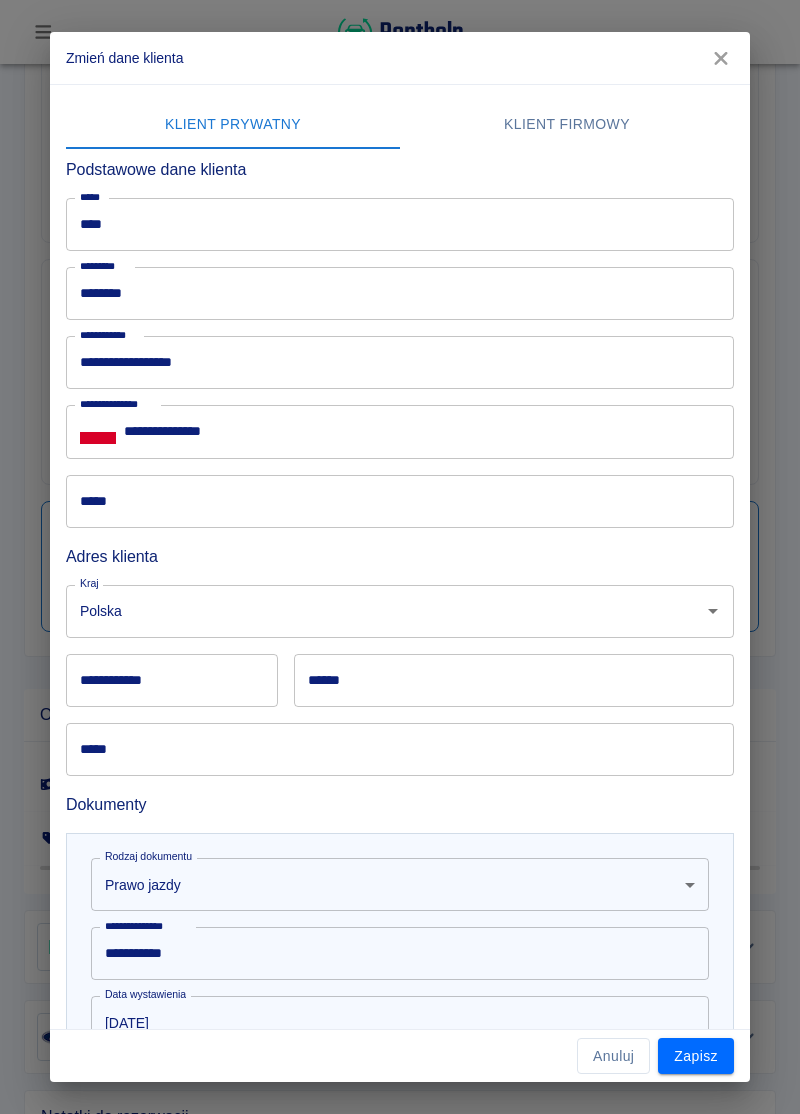 click on "**********" at bounding box center [172, 680] 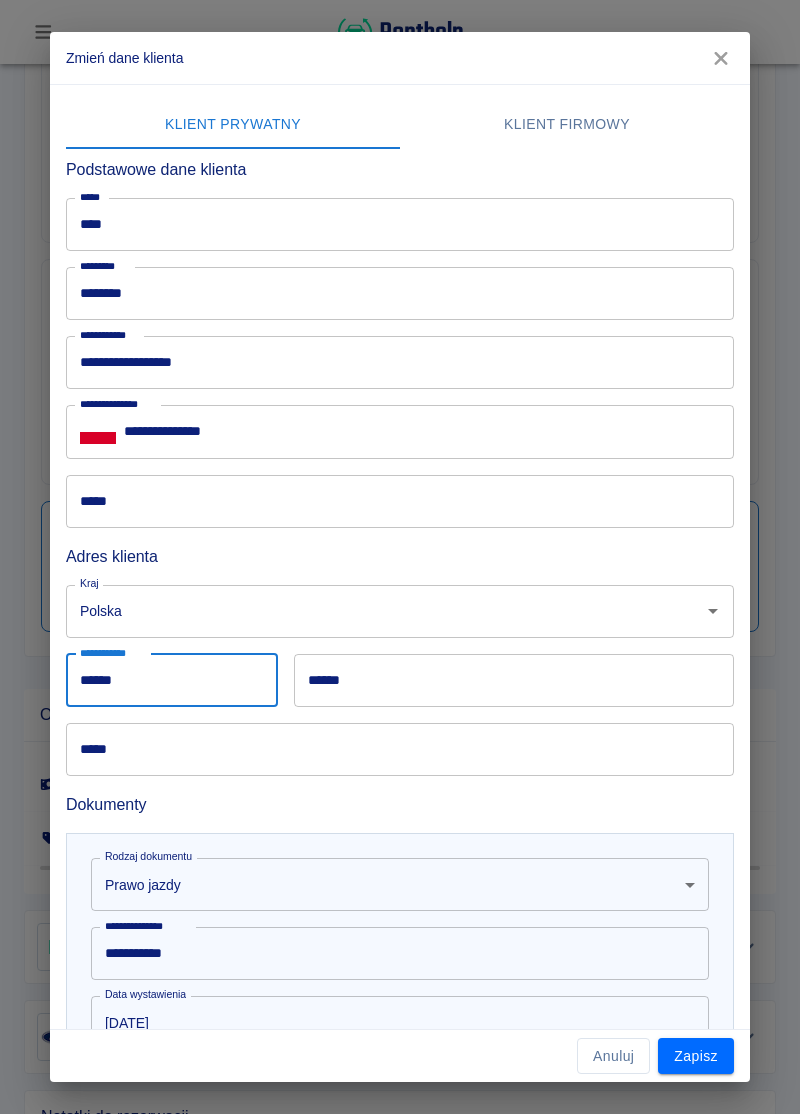 type on "******" 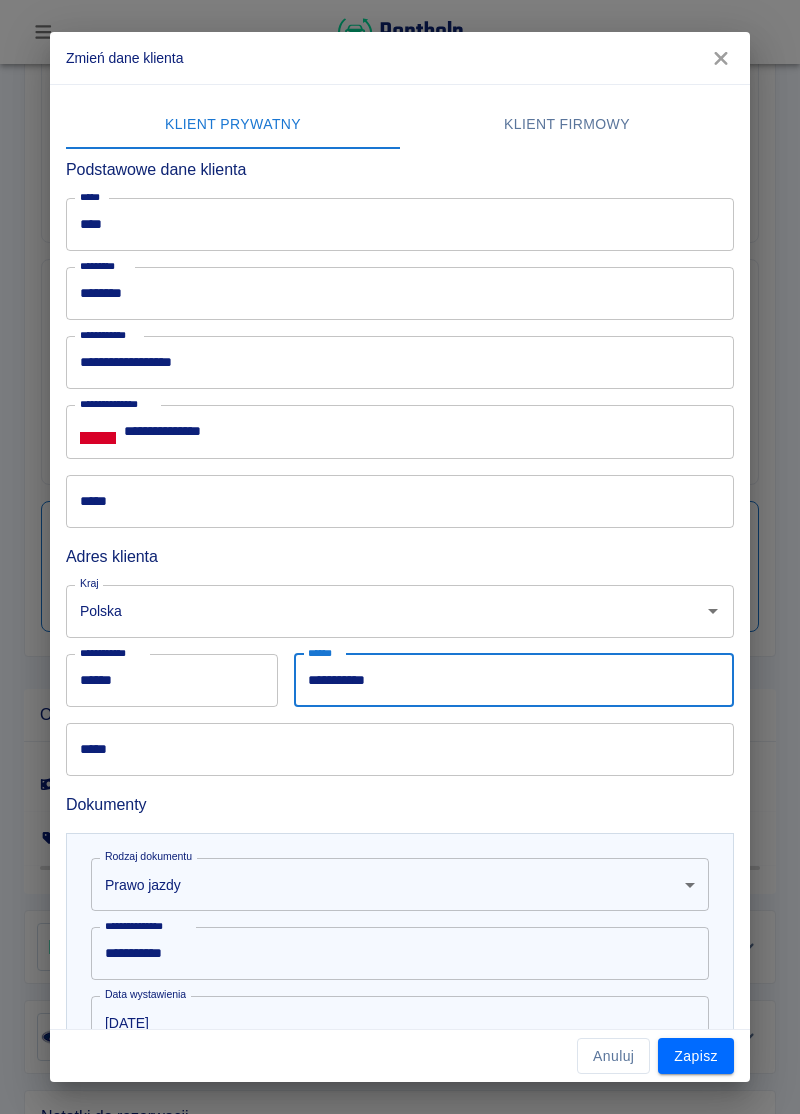 type on "**********" 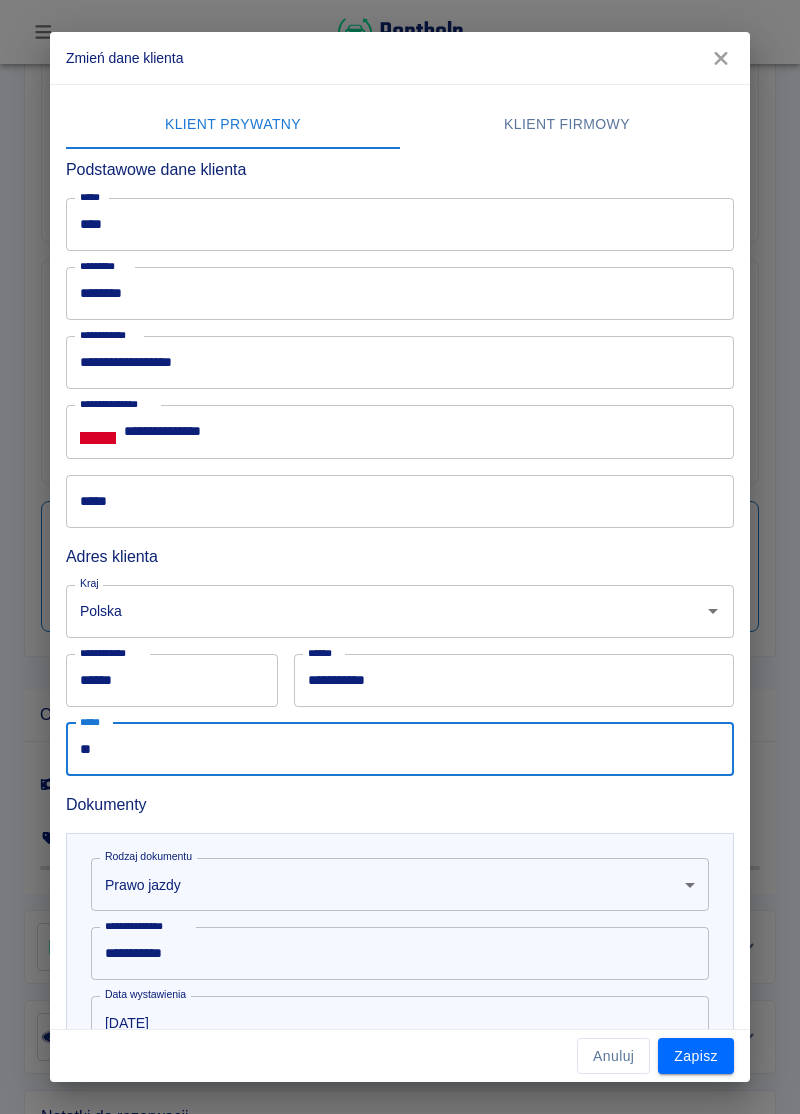 type on "*" 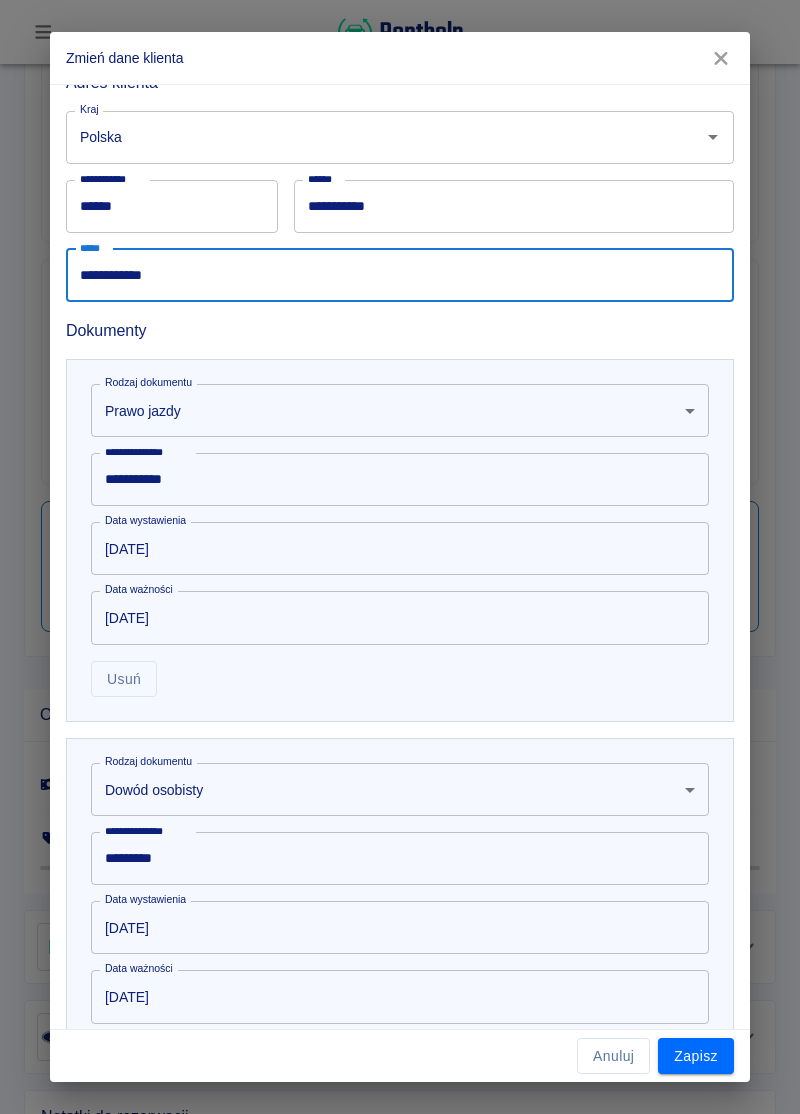 scroll, scrollTop: 567, scrollLeft: 0, axis: vertical 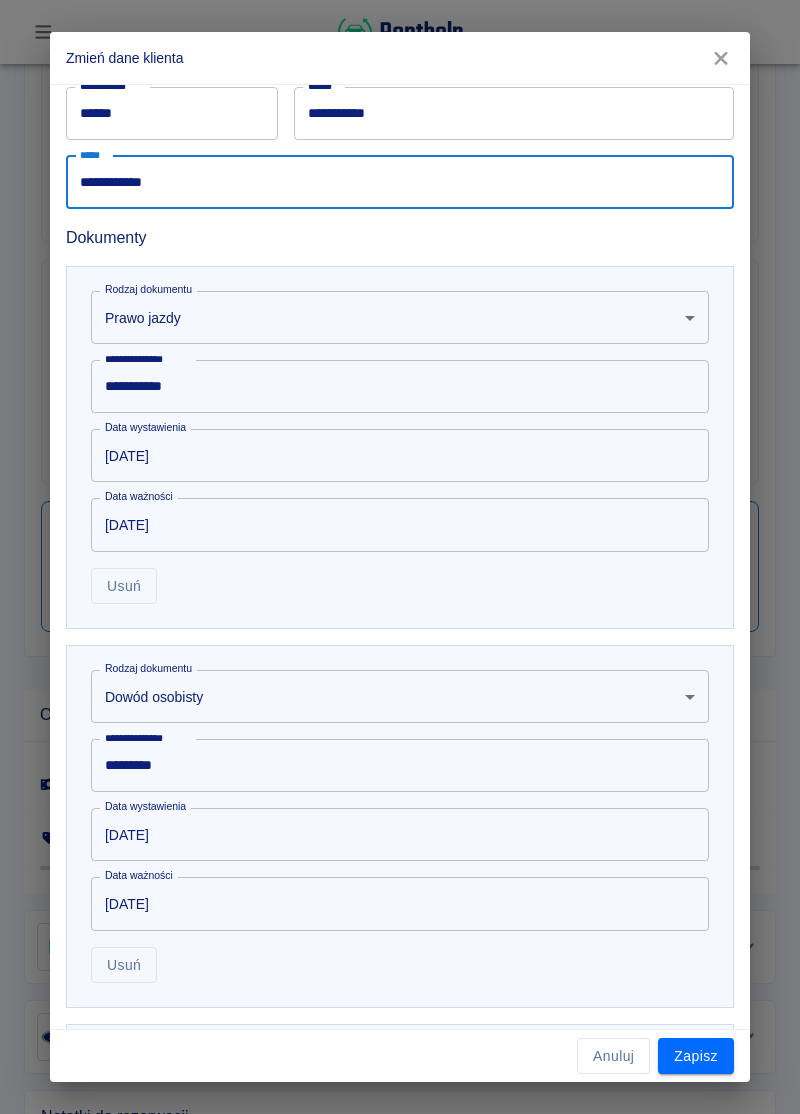 type on "**********" 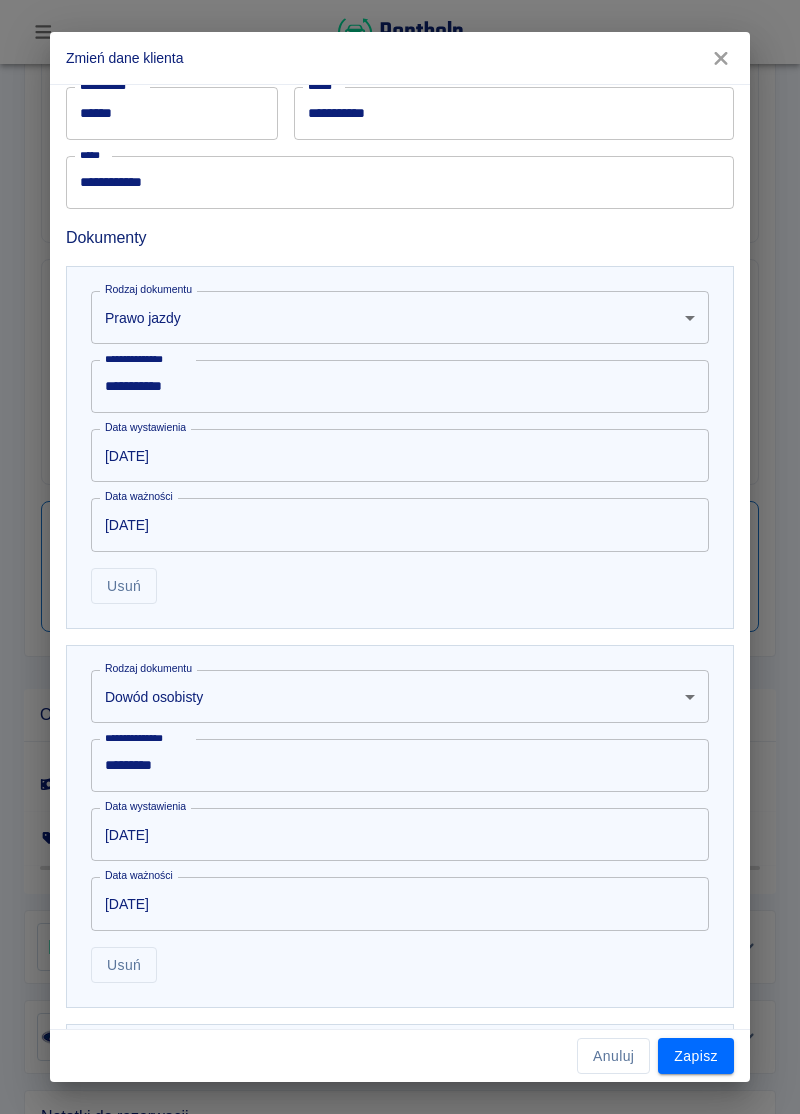 click on "Zapisz" at bounding box center (696, 1056) 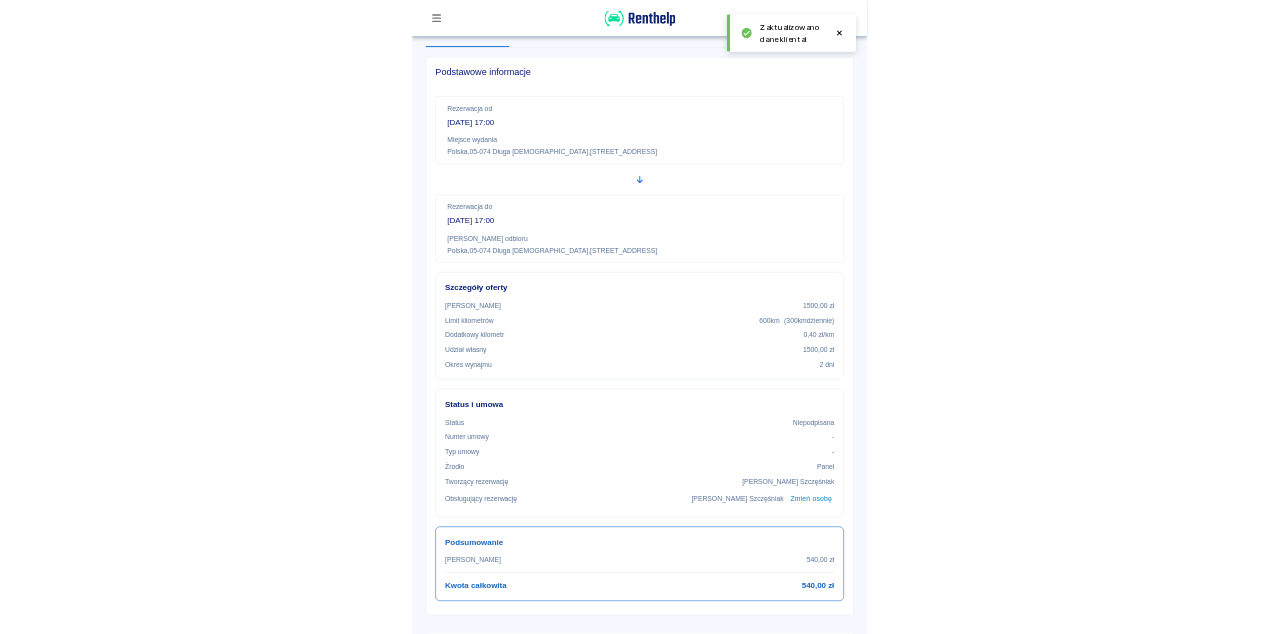 scroll, scrollTop: 0, scrollLeft: 0, axis: both 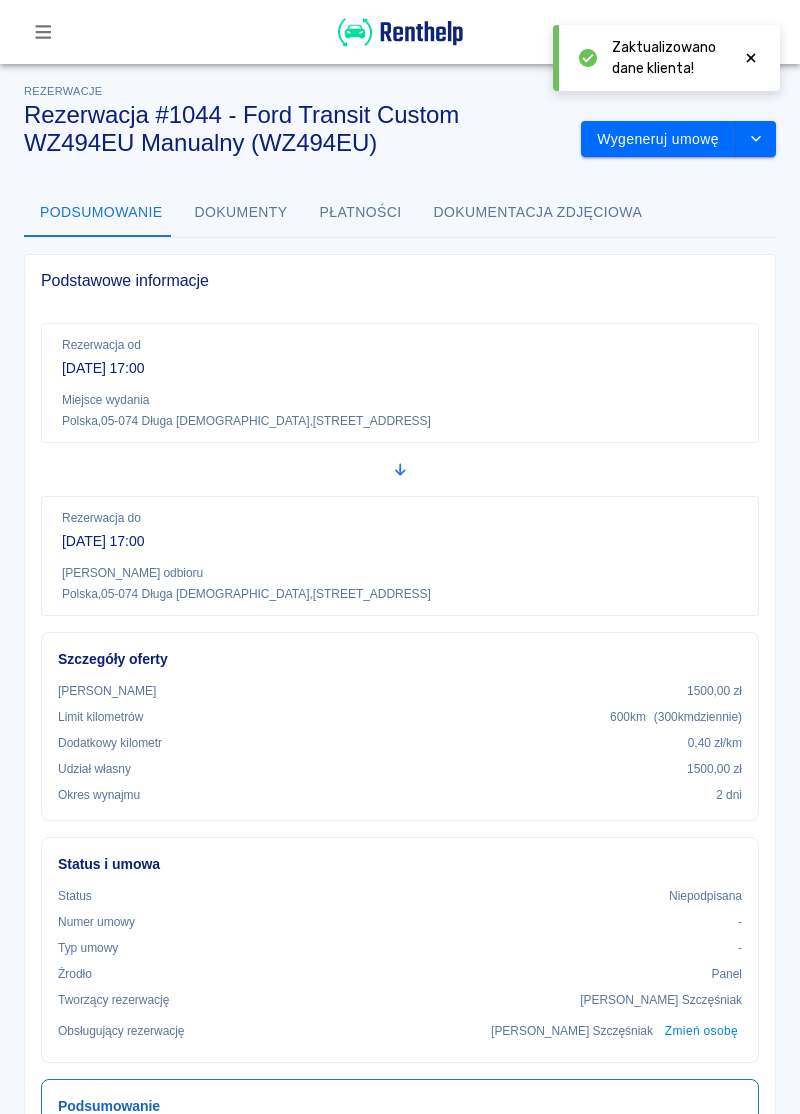 click on "Wygeneruj umowę" at bounding box center (658, 139) 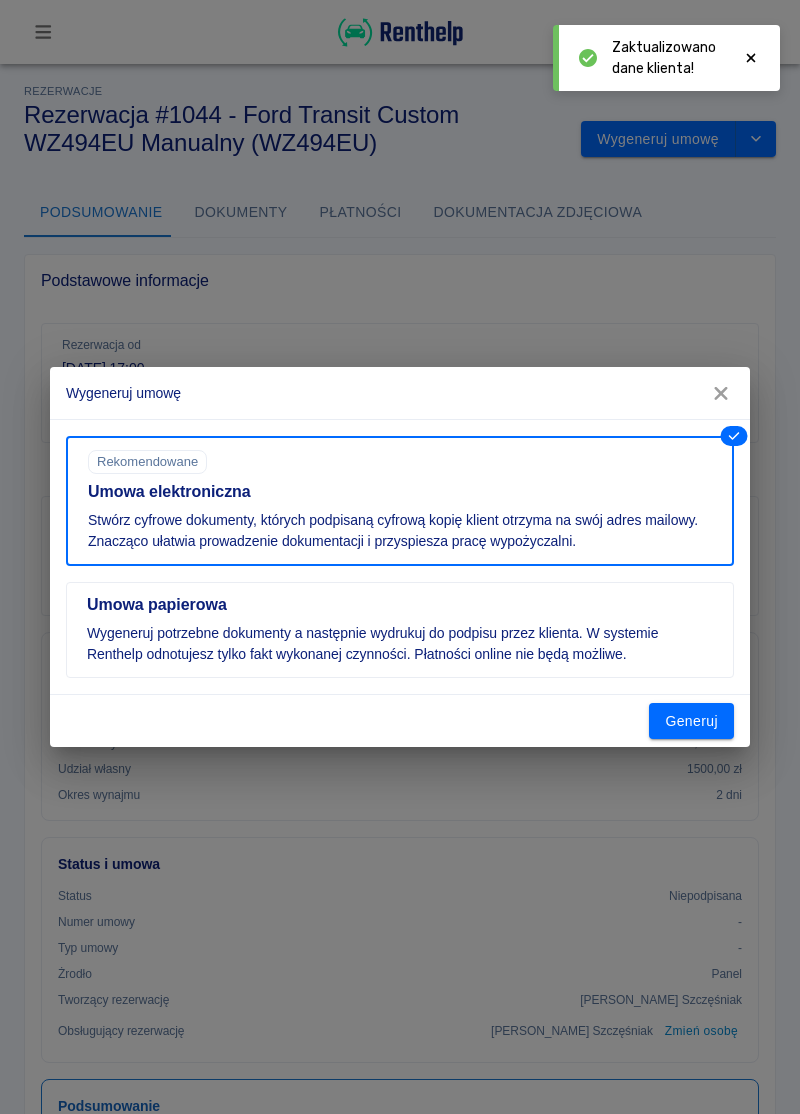 click on "Generuj" at bounding box center [691, 721] 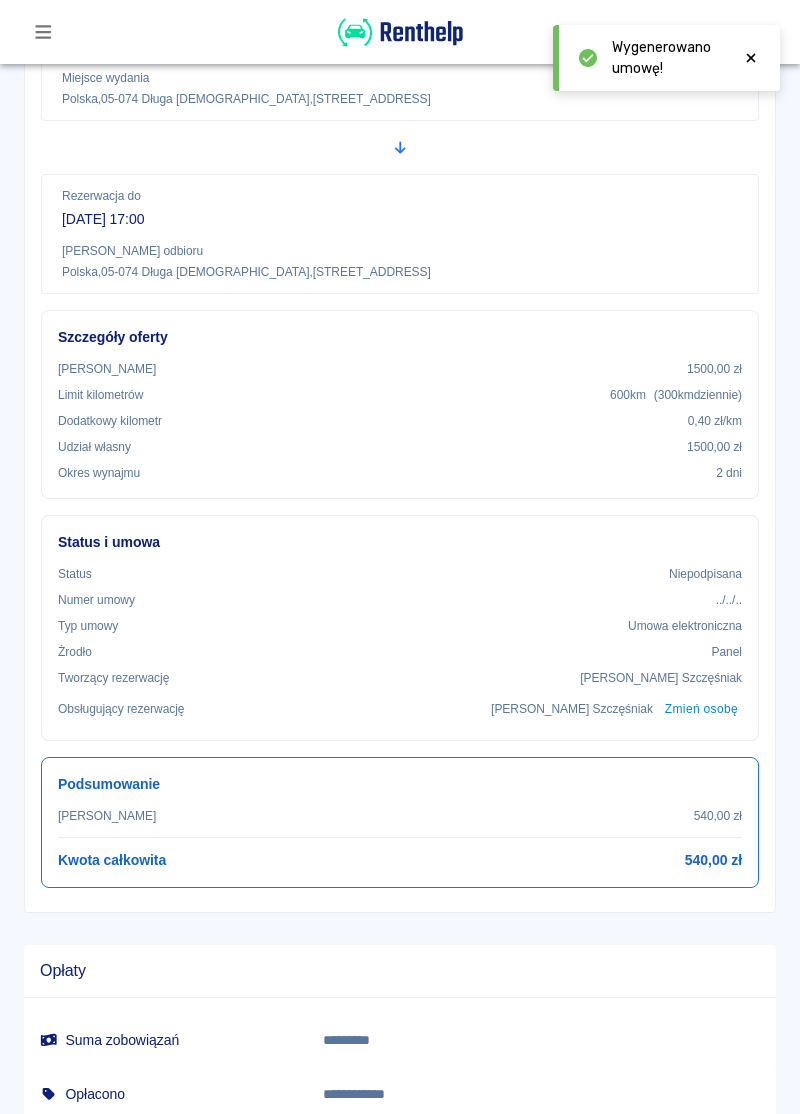scroll, scrollTop: 0, scrollLeft: 0, axis: both 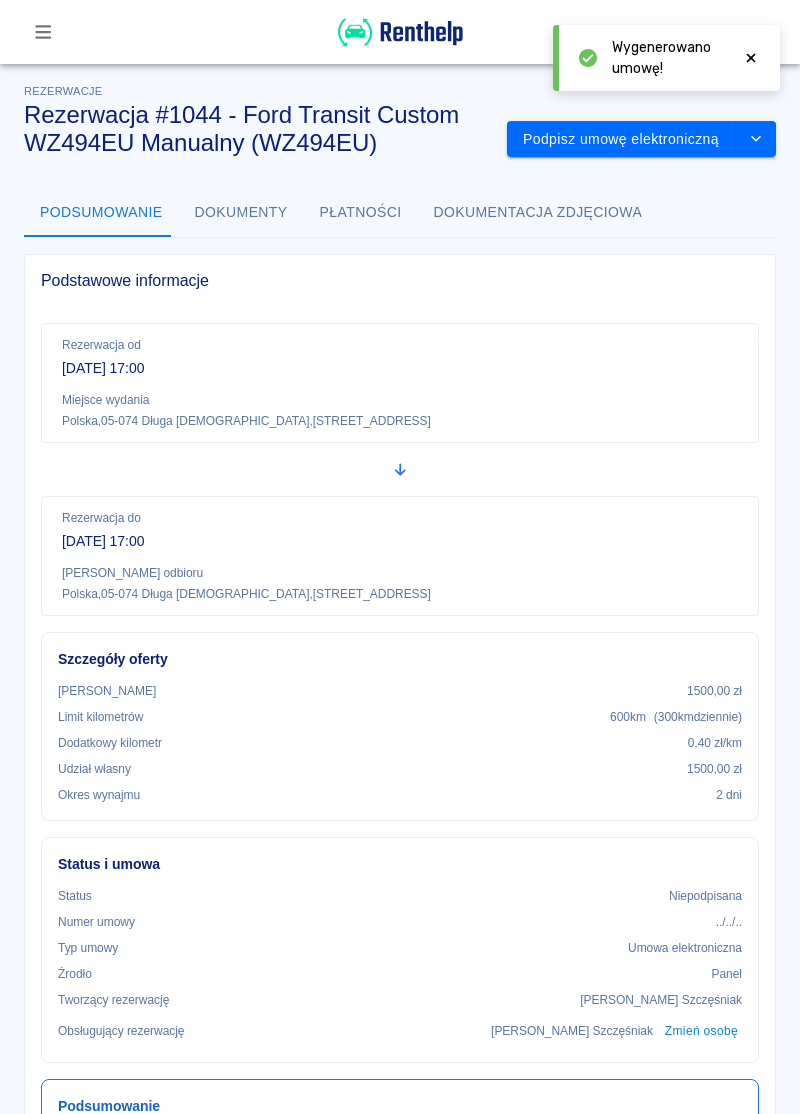 click on "Podpisz umowę elektroniczną" at bounding box center [621, 139] 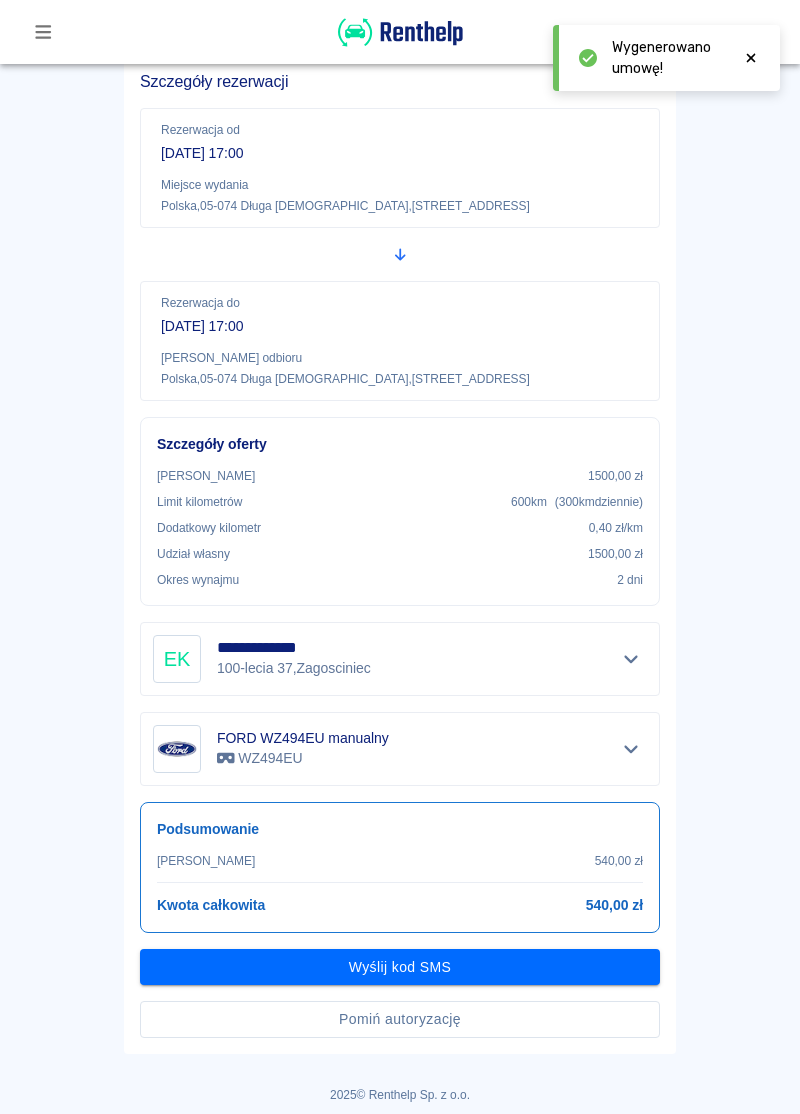 scroll, scrollTop: 154, scrollLeft: 0, axis: vertical 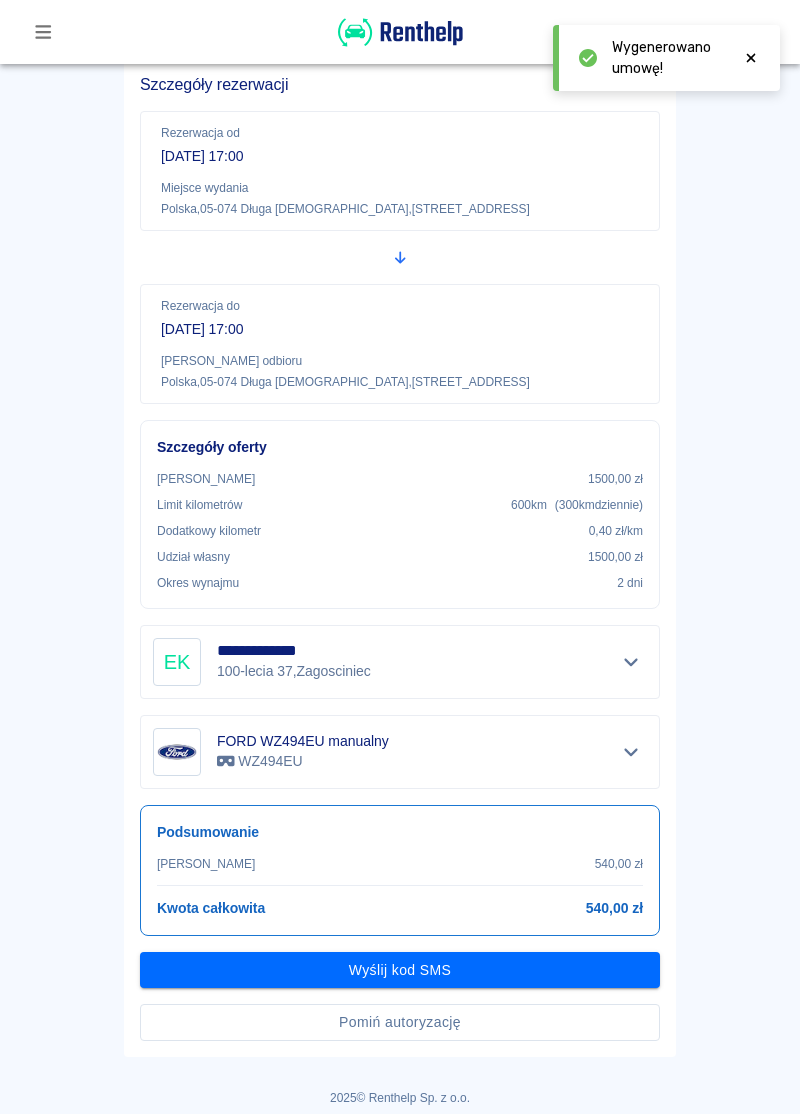 click on "Pomiń autoryzację" at bounding box center (400, 1022) 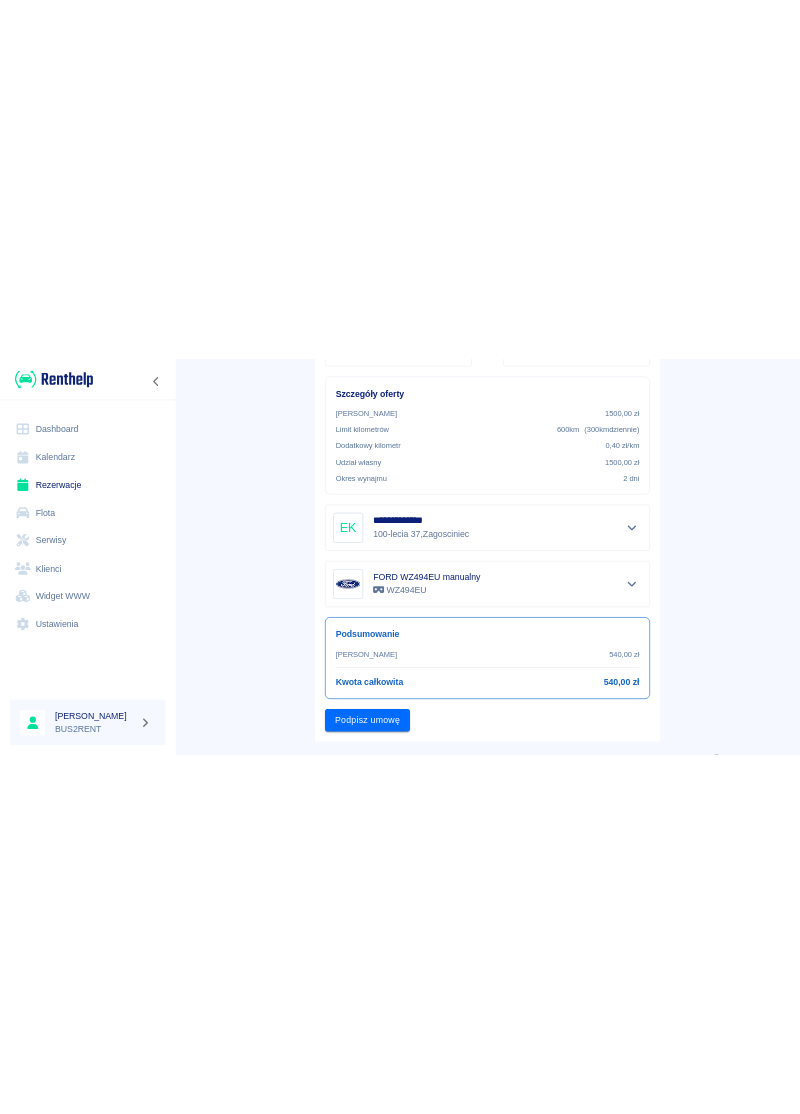 scroll, scrollTop: 389, scrollLeft: 0, axis: vertical 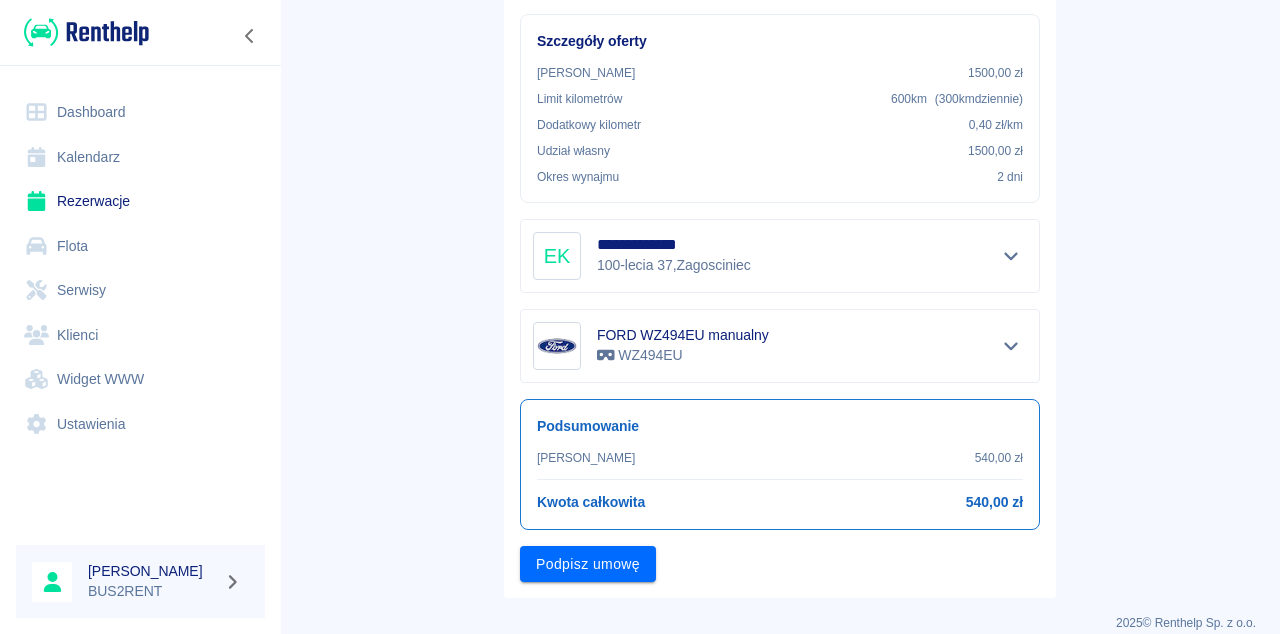 click on "Podpisz umowę" at bounding box center [588, 564] 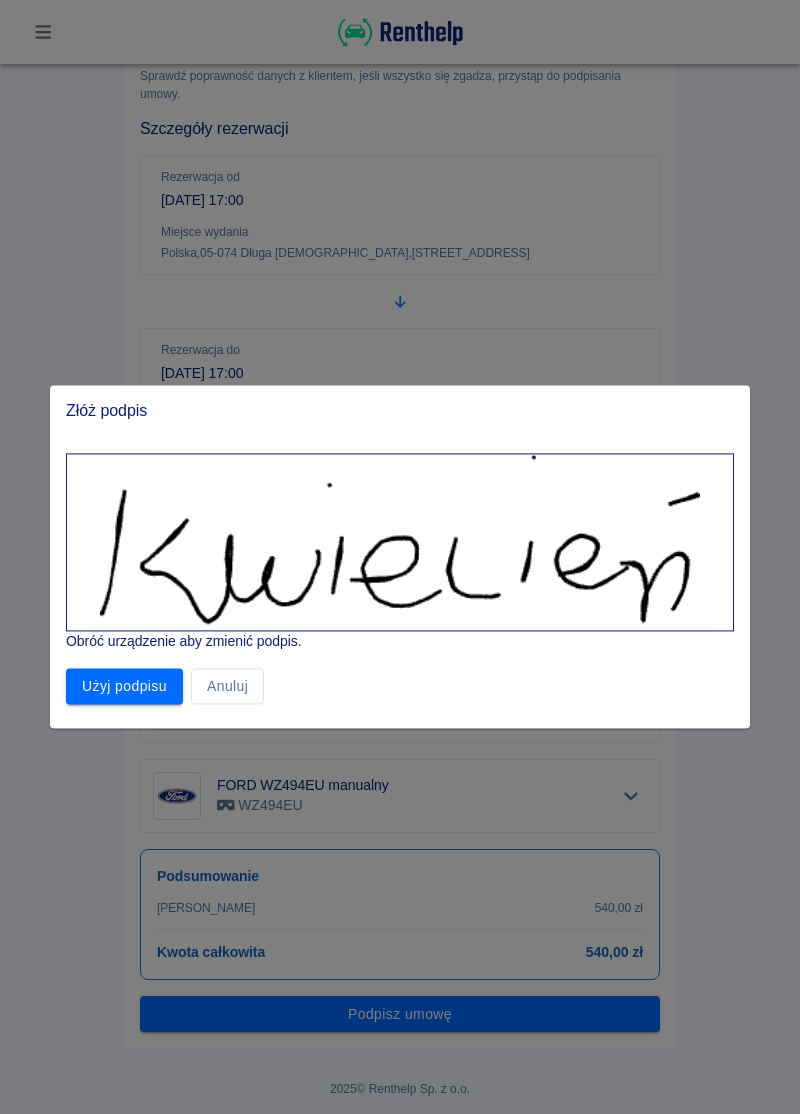 scroll, scrollTop: 0, scrollLeft: 0, axis: both 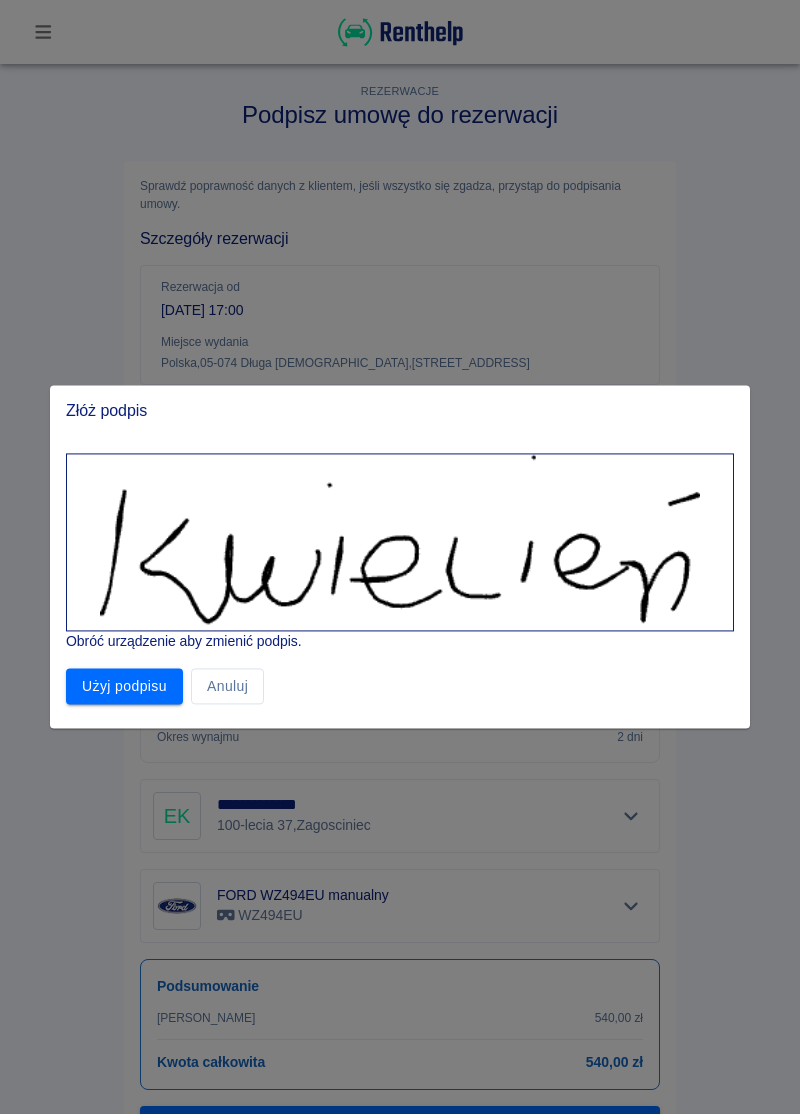 click on "Użyj podpisu" at bounding box center [124, 686] 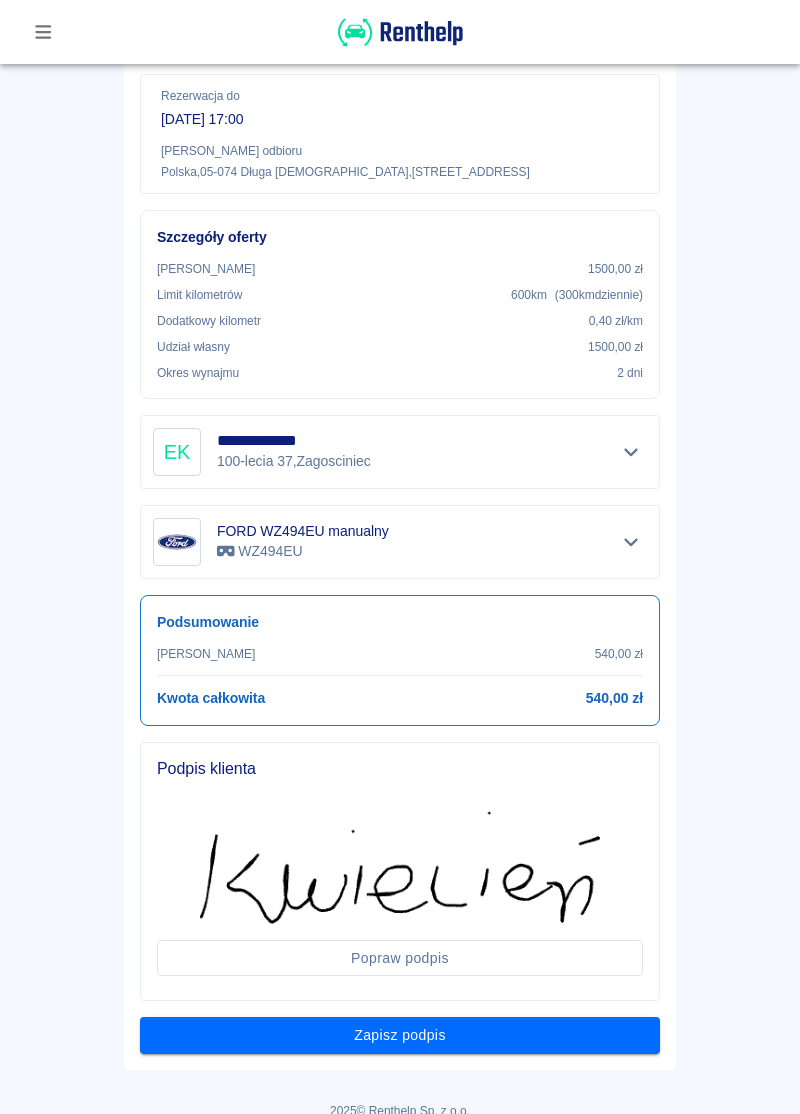 scroll, scrollTop: 380, scrollLeft: 0, axis: vertical 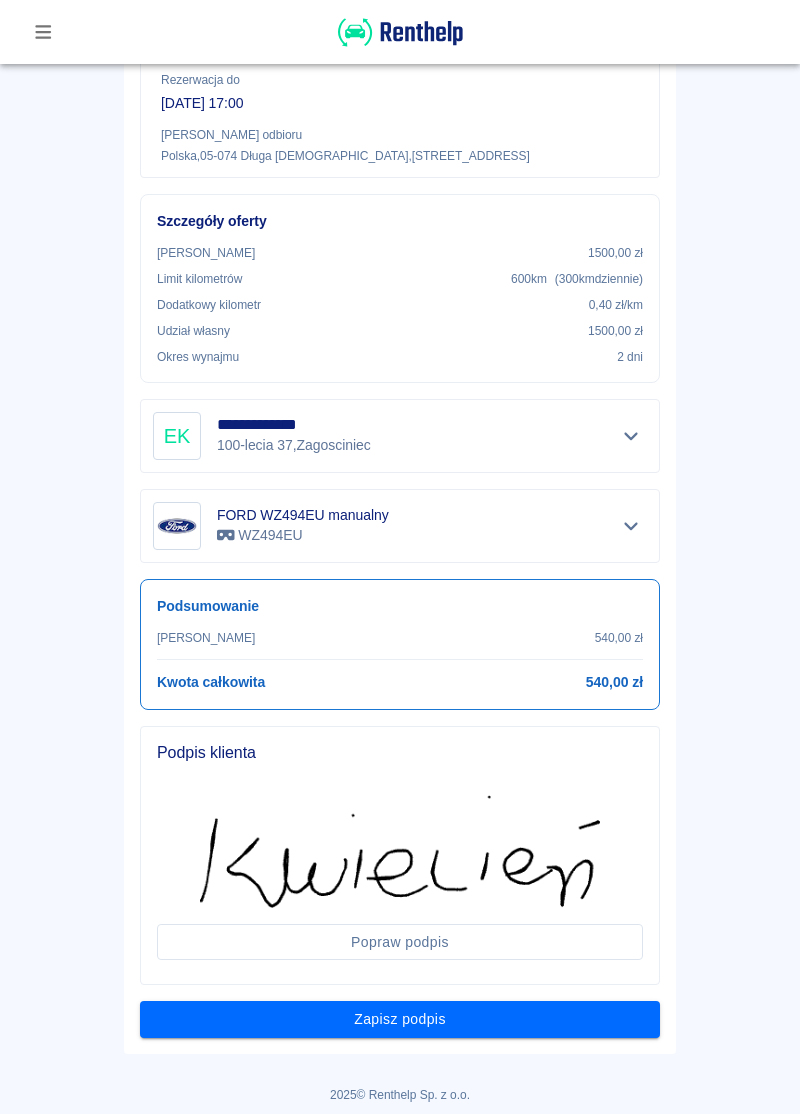 click on "Zapisz podpis" at bounding box center (400, 1019) 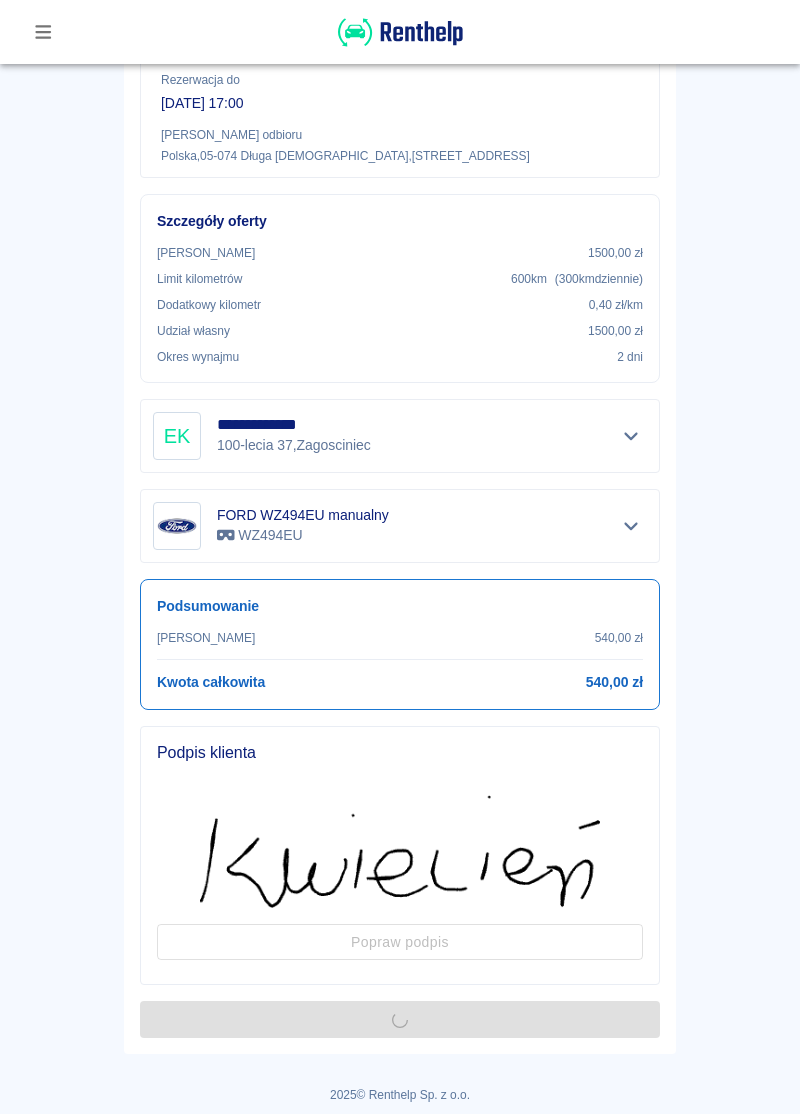 scroll, scrollTop: 0, scrollLeft: 0, axis: both 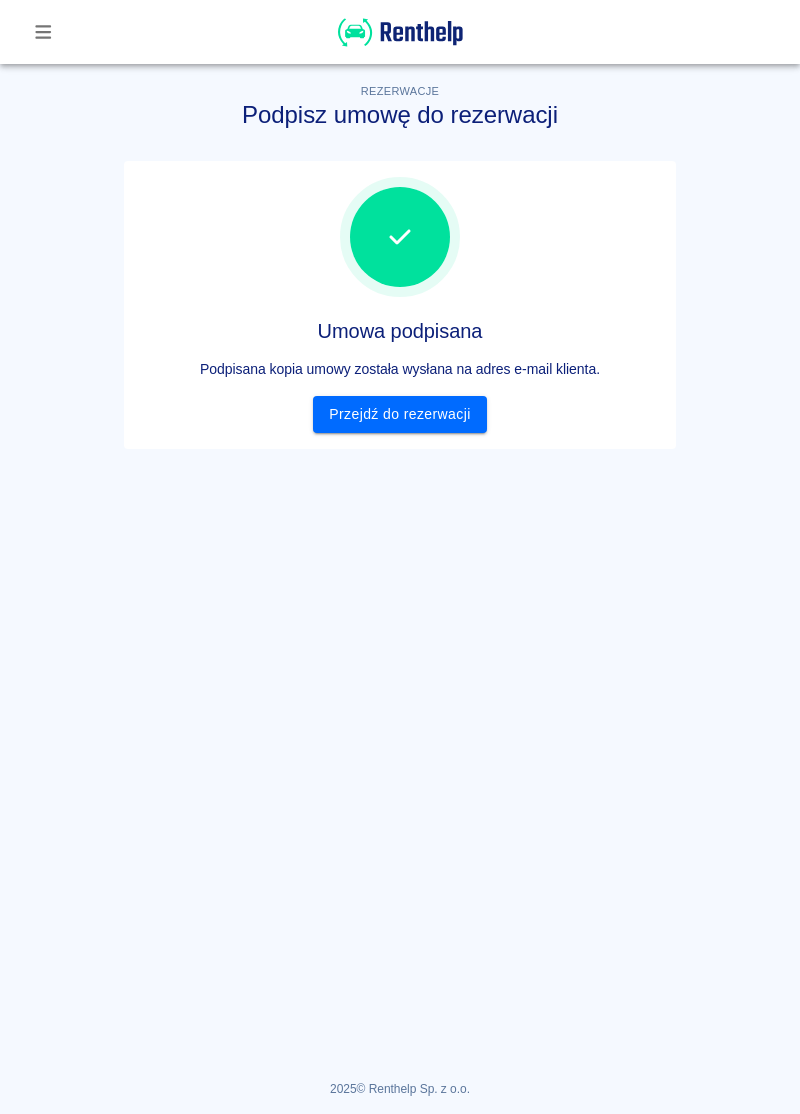 click on "Przejdź do rezerwacji" at bounding box center [399, 414] 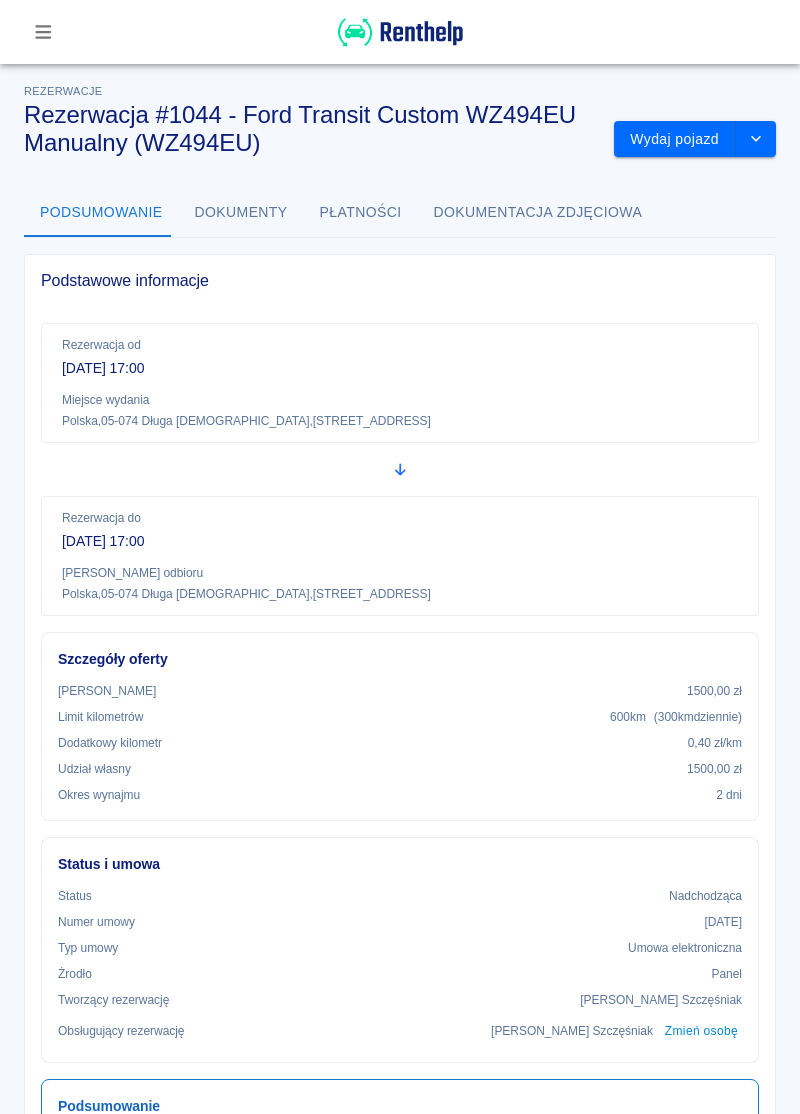click on "Wydaj pojazd" at bounding box center (675, 139) 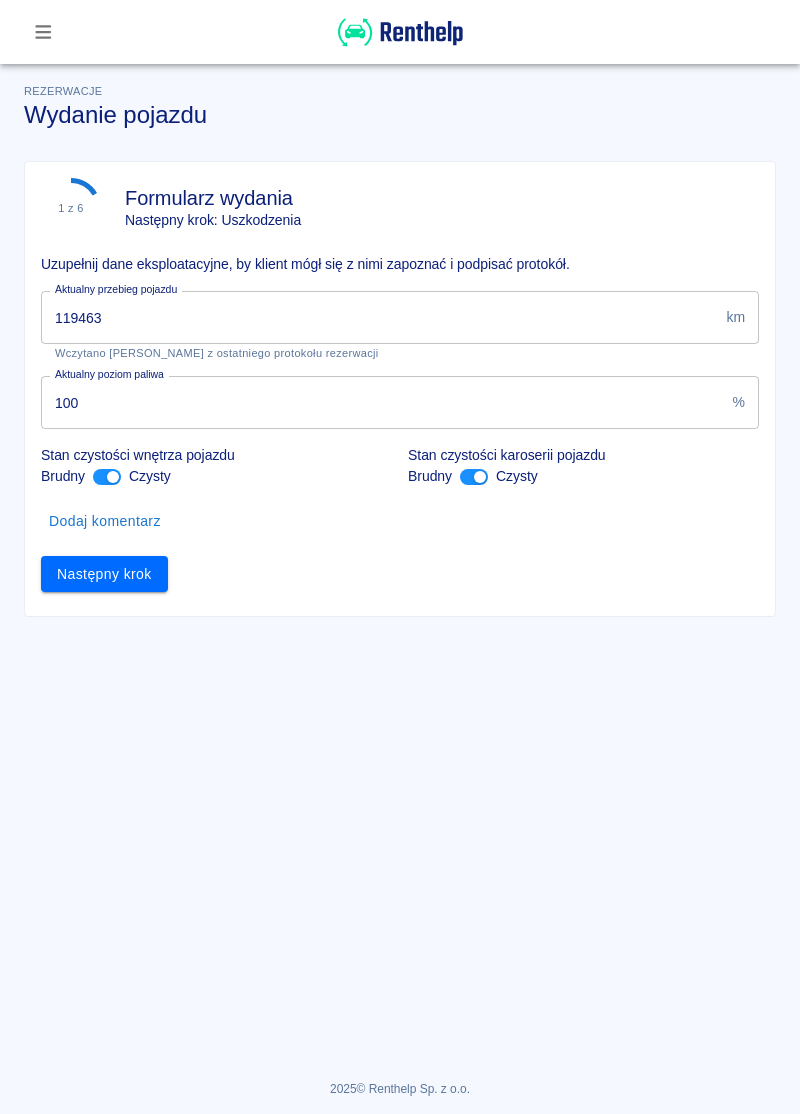 click on "119463" at bounding box center [379, 317] 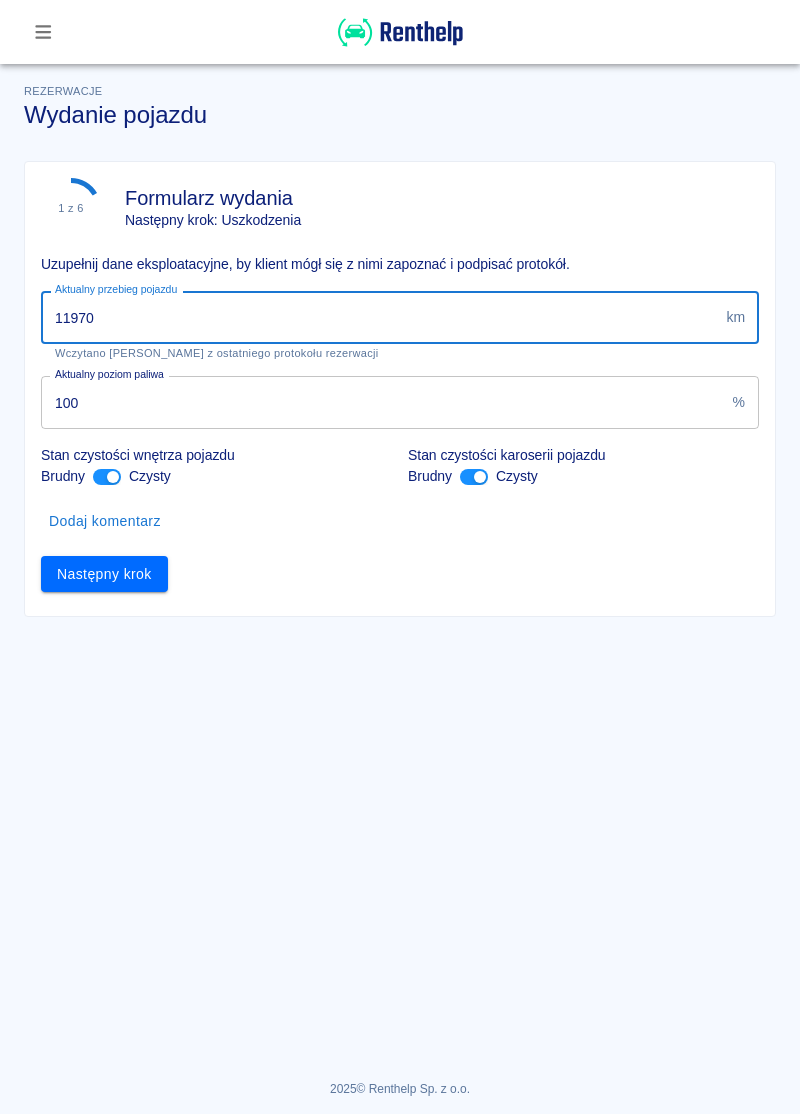 type on "119704" 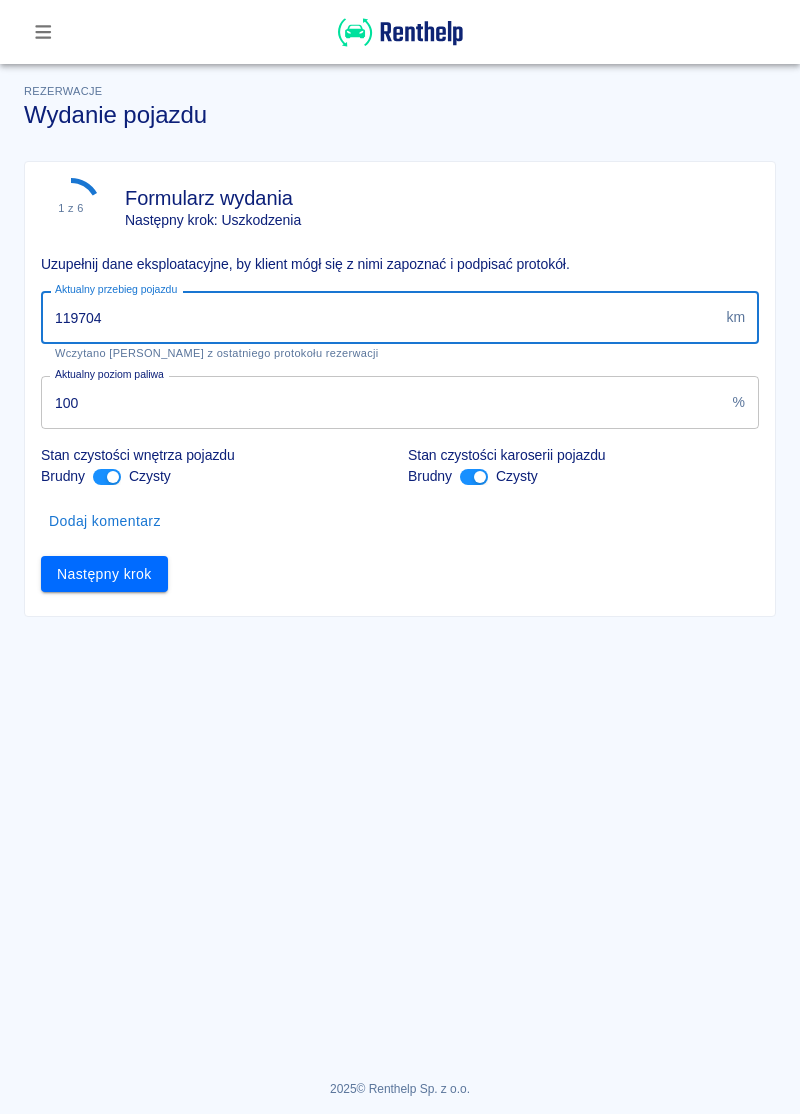 click on "Następny krok" at bounding box center (104, 574) 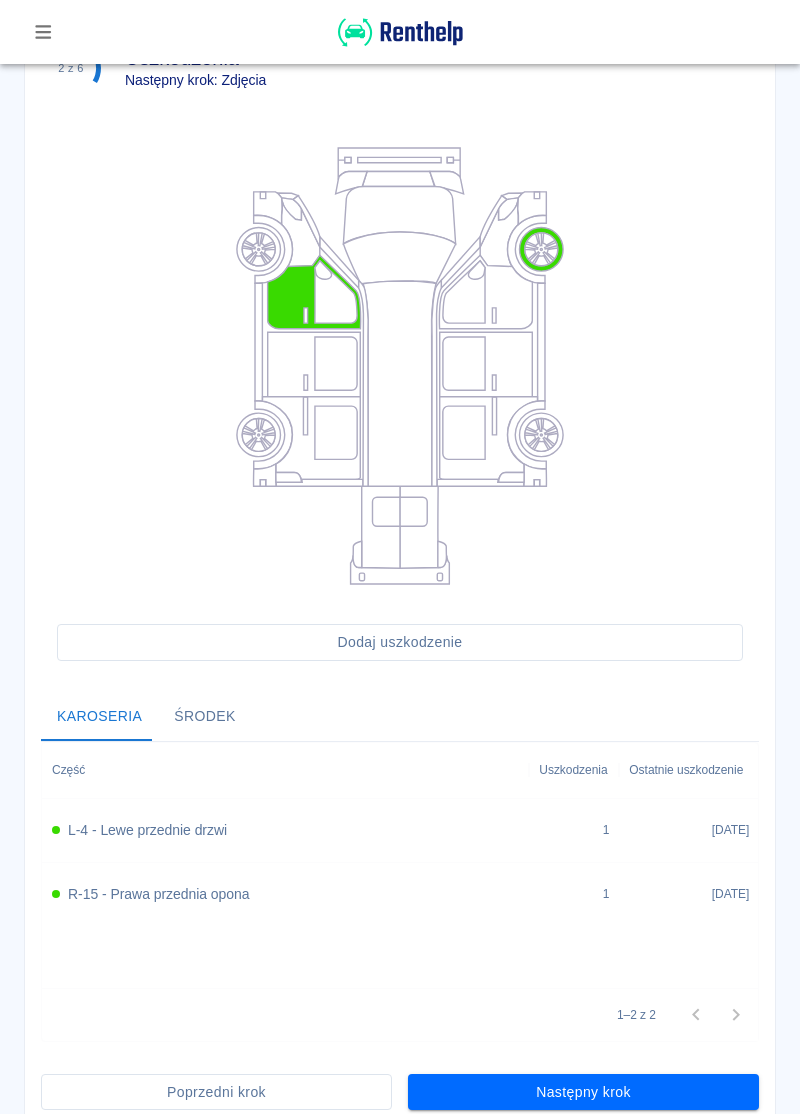 scroll, scrollTop: 226, scrollLeft: 0, axis: vertical 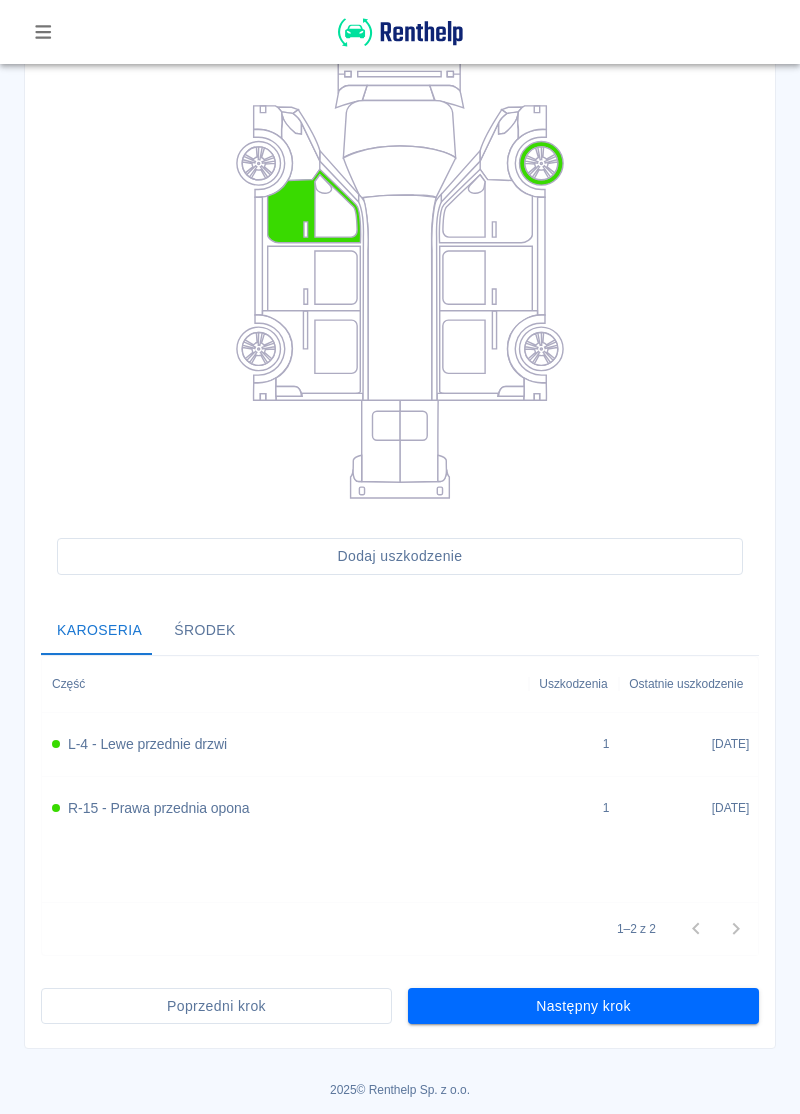 click on "Następny krok" at bounding box center [583, 1006] 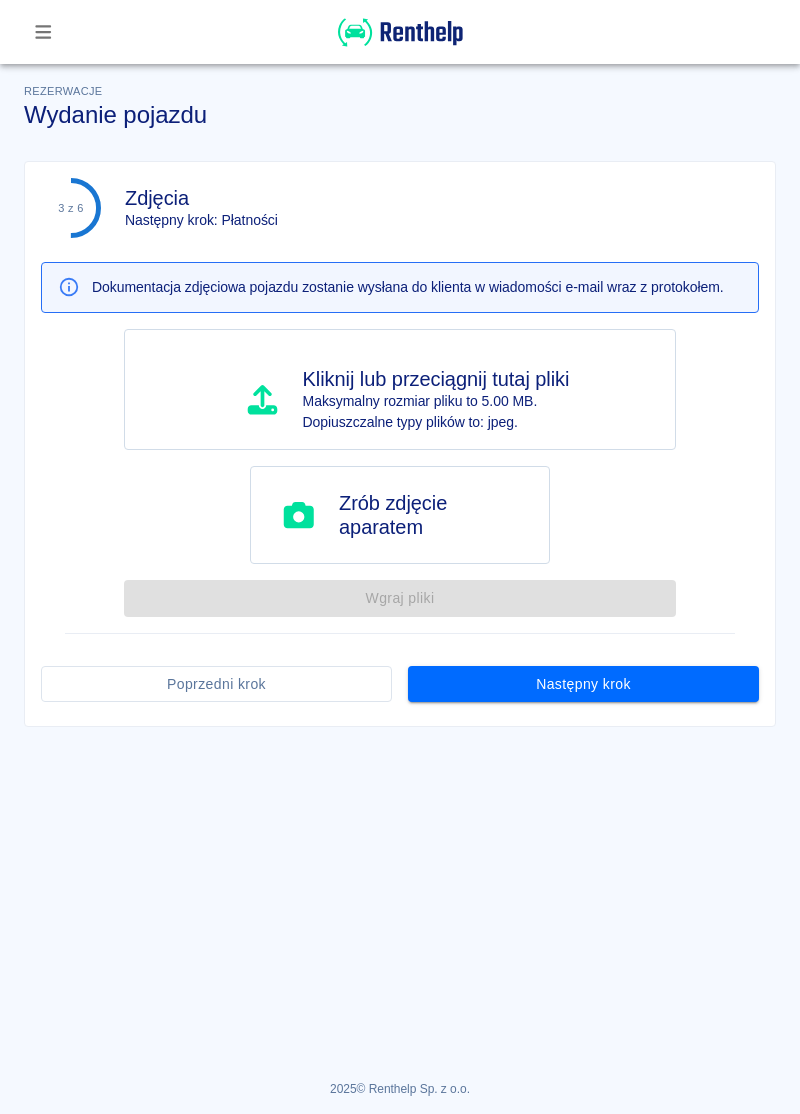 click on "Następny krok" at bounding box center [583, 684] 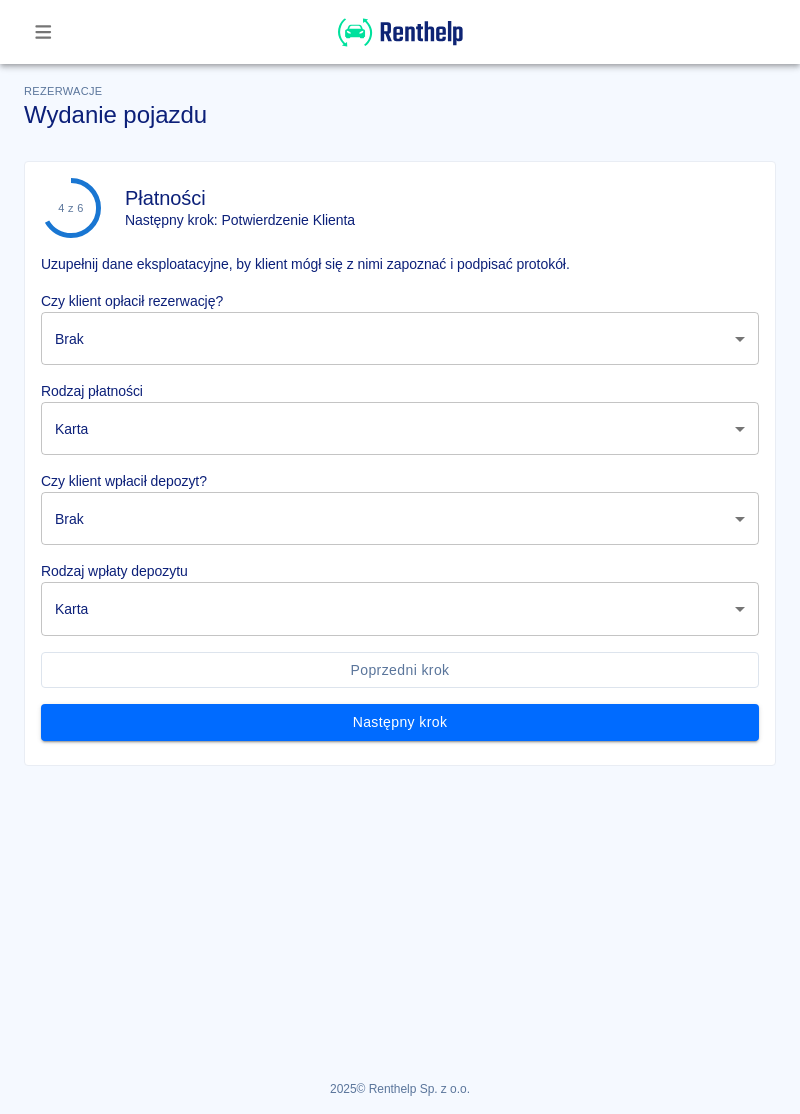 click on "Używamy plików Cookies, by zapewnić Ci najlepsze możliwe doświadczenie. Aby dowiedzieć się więcej, zapoznaj się z naszą Polityką Prywatności.  Polityka Prywatności Rozumiem Rezerwacje Wydanie pojazdu 4 z 6 Płatności Następny krok: Potwierdzenie Klienta Uzupełnij dane eksploatacyjne, by klient mógł się z nimi zapoznać i podpisać protokół. Czy klient opłacił rezerwację? Brak none ​ Rodzaj płatności Karta card ​ Czy klient wpłacił depozyt? Brak none ​ Rodzaj wpłaty depozytu Karta terminal_card_authorization ​ Poprzedni krok Następny krok 2025  © Renthelp Sp. z o.o. Wydanie pojazdu | Renthelp" at bounding box center (400, 557) 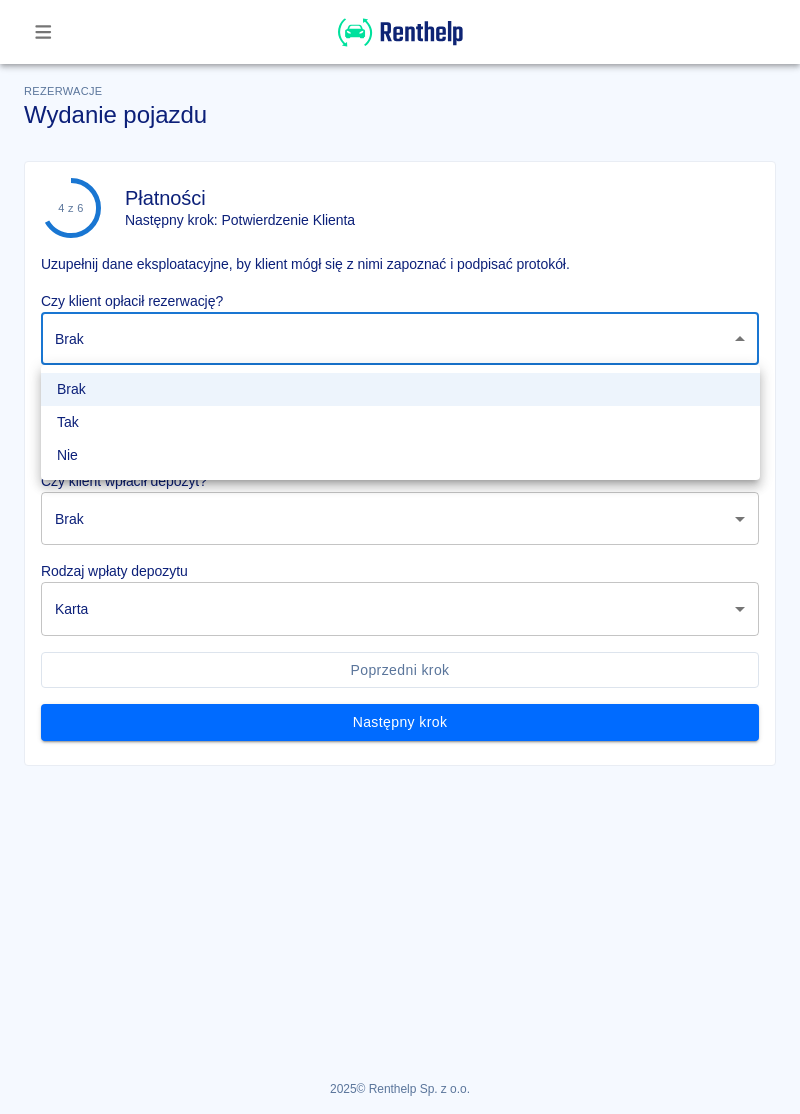 click on "Tak" at bounding box center [400, 422] 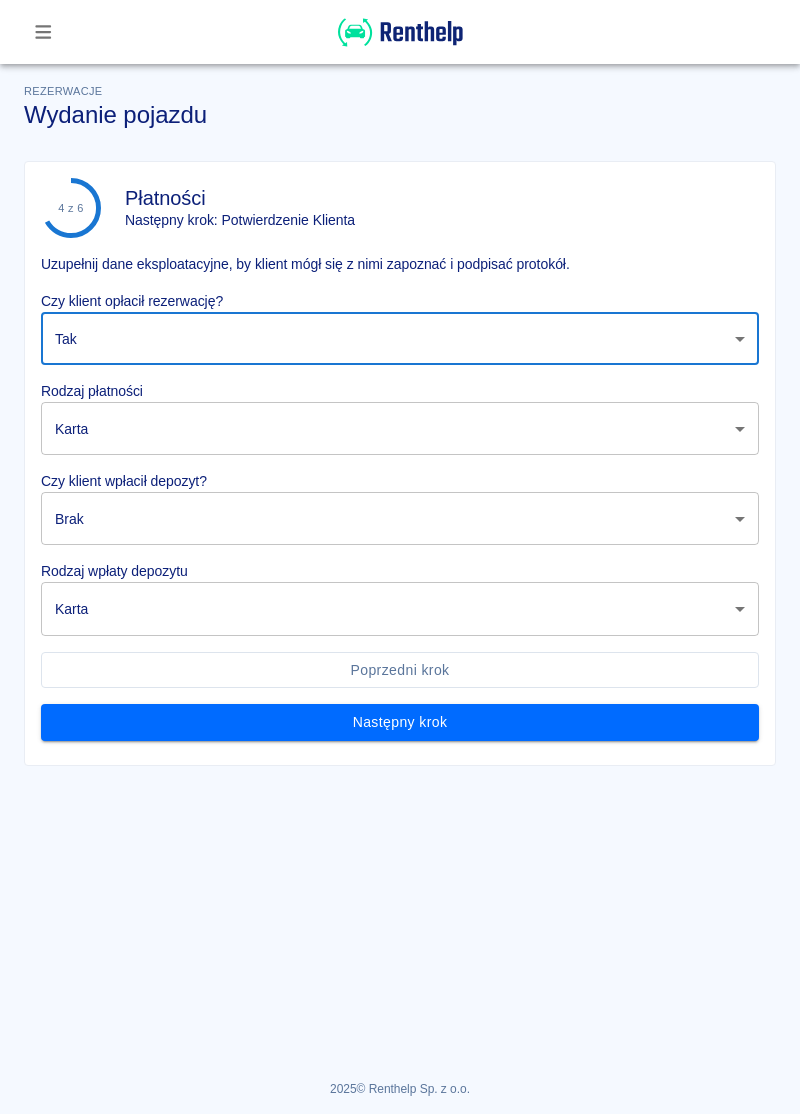 click on "Używamy plików Cookies, by zapewnić Ci najlepsze możliwe doświadczenie. Aby dowiedzieć się więcej, zapoznaj się z naszą Polityką Prywatności.  Polityka Prywatności Rozumiem Rezerwacje Wydanie pojazdu 4 z 6 Płatności Następny krok: Potwierdzenie Klienta Uzupełnij dane eksploatacyjne, by klient mógł się z nimi zapoznać i podpisać protokół. Czy klient opłacił rezerwację? Tak true ​ Rodzaj płatności Karta card ​ Czy klient wpłacił depozyt? Brak none ​ Rodzaj wpłaty depozytu Karta terminal_card_authorization ​ Poprzedni krok Następny krok 2025  © Renthelp Sp. z o.o. Wydanie pojazdu | Renthelp" at bounding box center [400, 557] 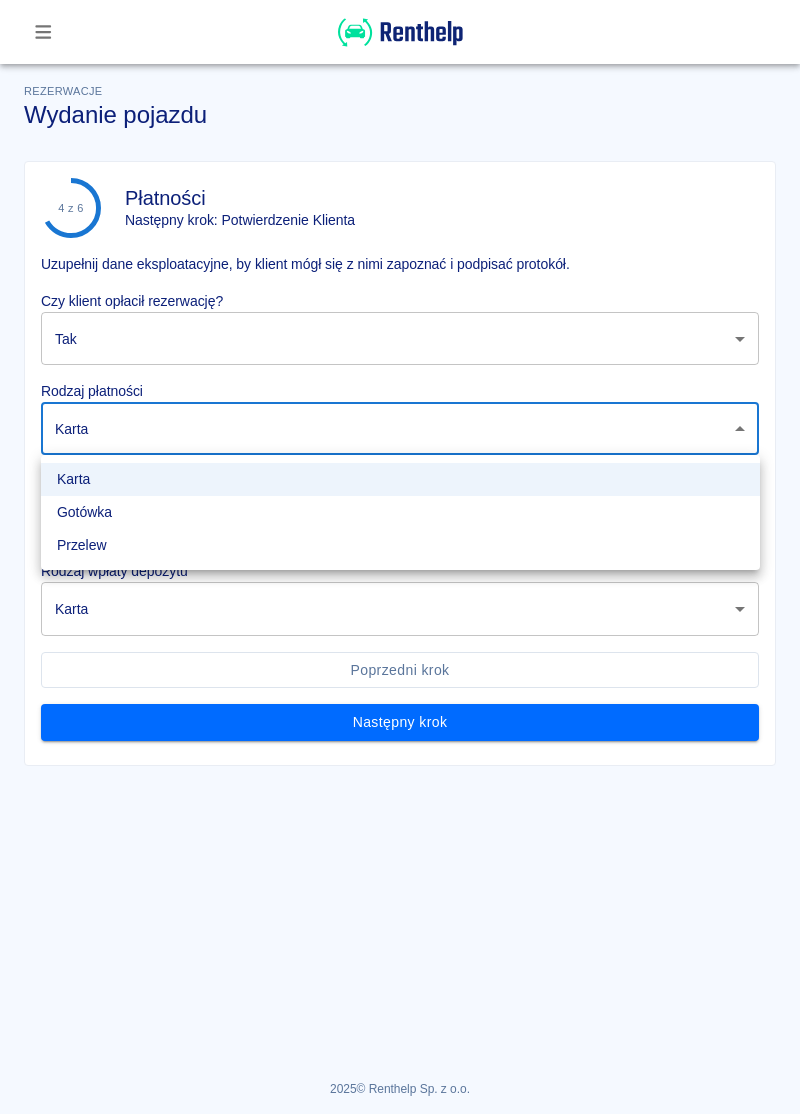 click on "Gotówka" at bounding box center (400, 512) 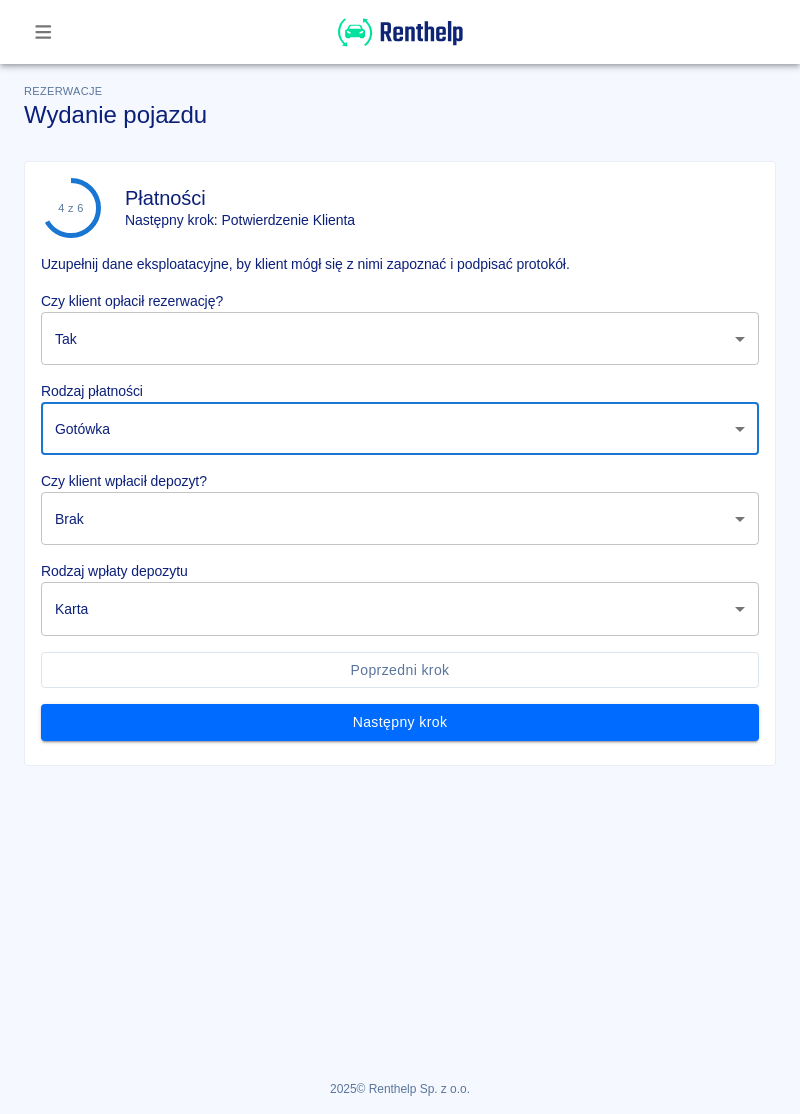 click on "Używamy plików Cookies, by zapewnić Ci najlepsze możliwe doświadczenie. Aby dowiedzieć się więcej, zapoznaj się z naszą Polityką Prywatności.  Polityka Prywatności Rozumiem Rezerwacje Wydanie pojazdu 4 z 6 Płatności Następny krok: Potwierdzenie Klienta Uzupełnij dane eksploatacyjne, by klient mógł się z nimi zapoznać i podpisać protokół. Czy klient opłacił rezerwację? Tak true ​ Rodzaj płatności Gotówka cash ​ Czy klient wpłacił depozyt? Brak none ​ Rodzaj wpłaty depozytu Karta terminal_card_authorization ​ Poprzedni krok Następny krok 2025  © Renthelp Sp. z o.o. Wydanie pojazdu | Renthelp" at bounding box center (400, 557) 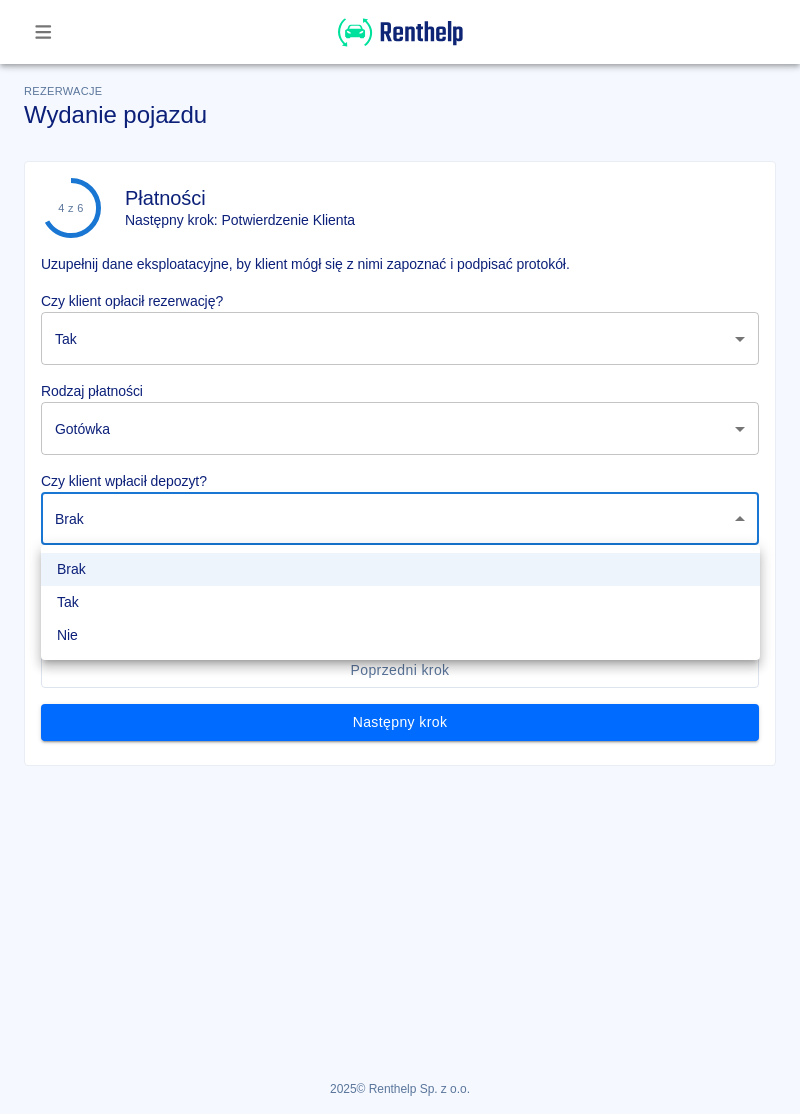 click on "Tak" at bounding box center (400, 602) 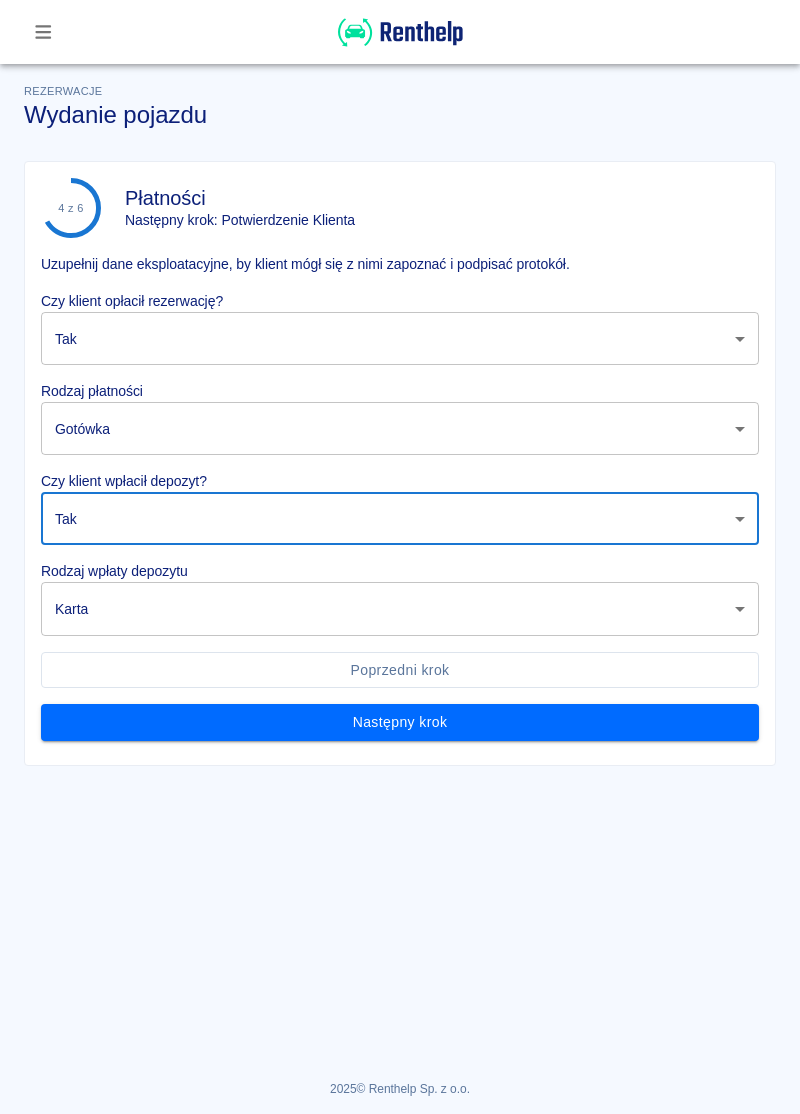 click on "Używamy plików Cookies, by zapewnić Ci najlepsze możliwe doświadczenie. Aby dowiedzieć się więcej, zapoznaj się z naszą Polityką Prywatności.  Polityka Prywatności Rozumiem Rezerwacje Wydanie pojazdu 4 z 6 Płatności Następny krok: Potwierdzenie Klienta Uzupełnij dane eksploatacyjne, by klient mógł się z nimi zapoznać i podpisać protokół. Czy klient opłacił rezerwację? Tak true ​ Rodzaj płatności Gotówka cash ​ Czy klient wpłacił depozyt? Tak true ​ Rodzaj wpłaty depozytu Karta terminal_card_authorization ​ Poprzedni krok Następny krok 2025  © Renthelp Sp. z o.o. Wydanie pojazdu | Renthelp" at bounding box center (400, 557) 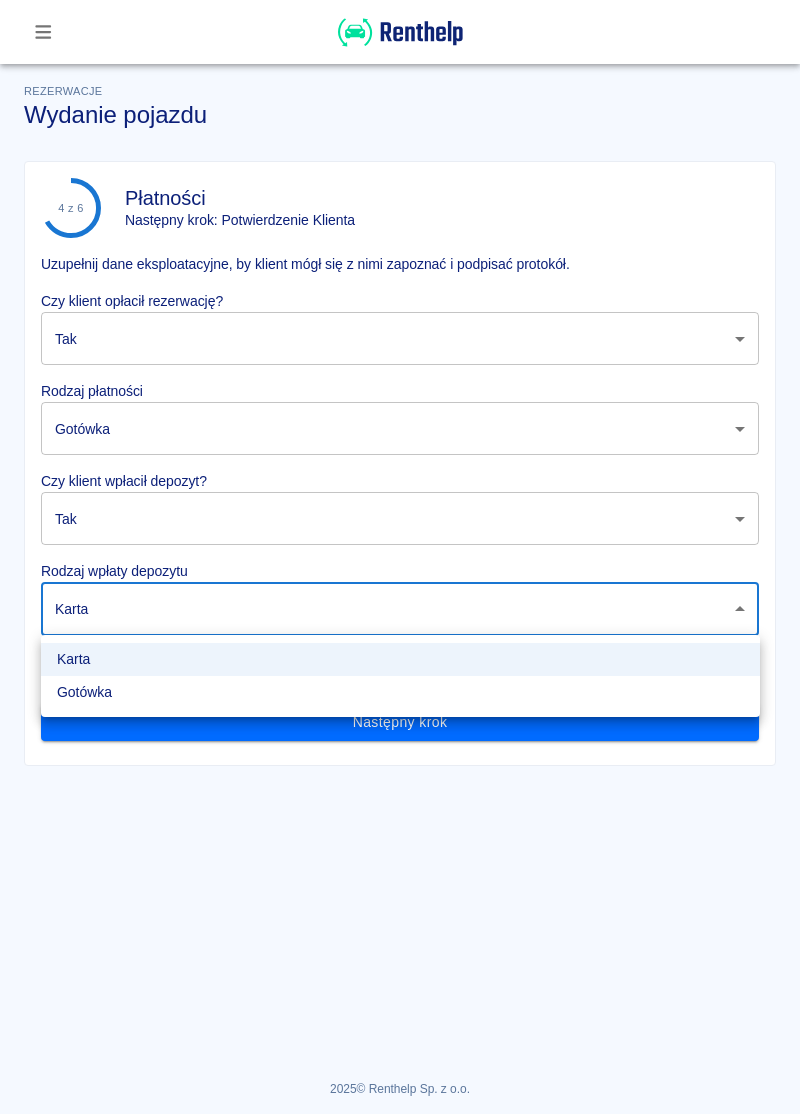 click on "Gotówka" at bounding box center [400, 692] 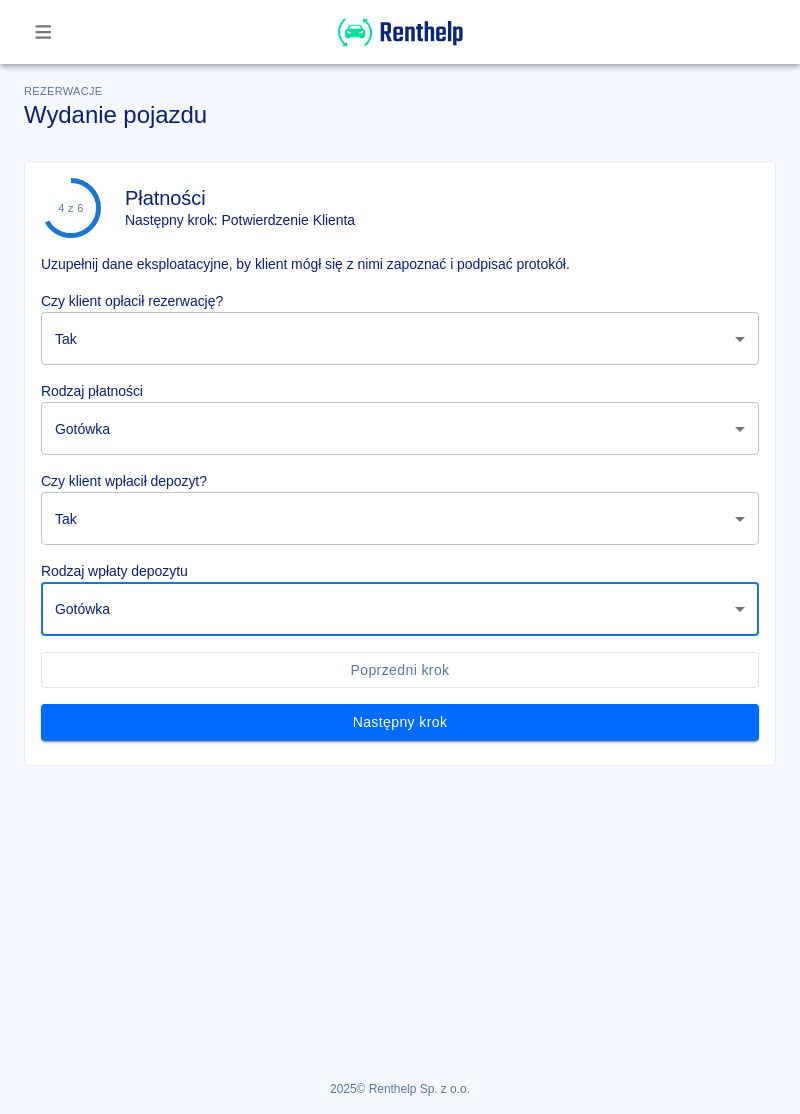 click on "Następny krok" at bounding box center (400, 722) 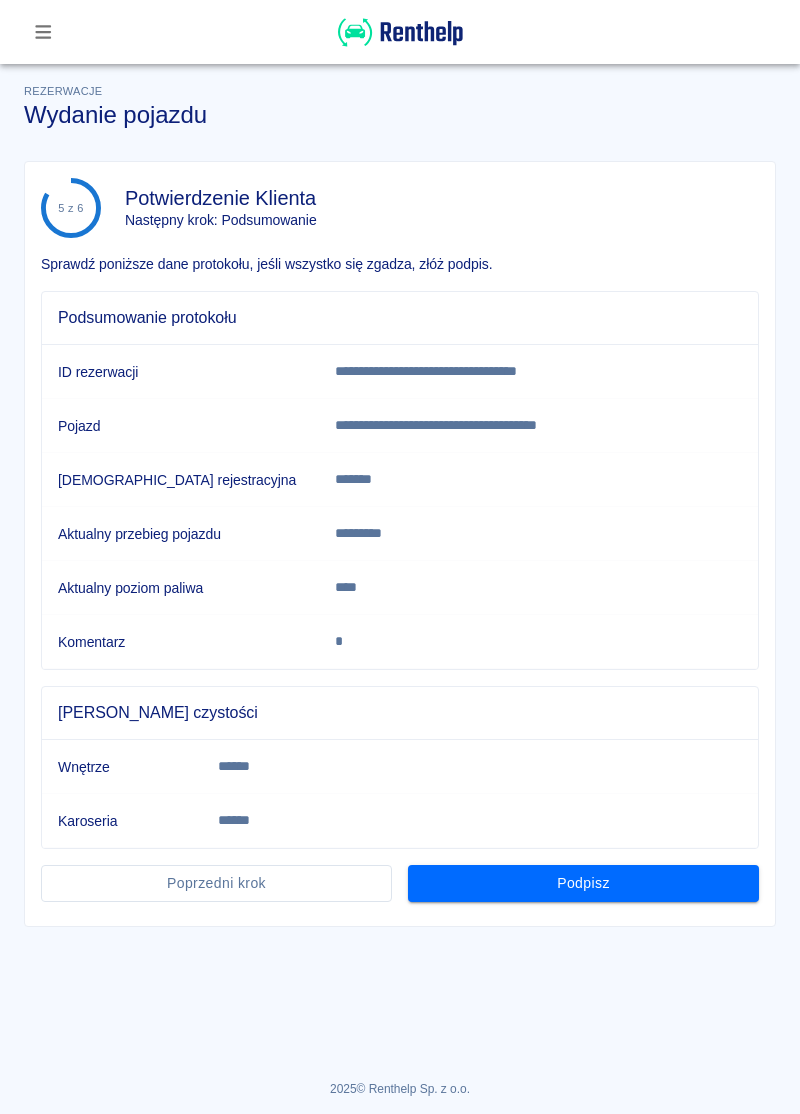 click on "Podpisz" at bounding box center (583, 883) 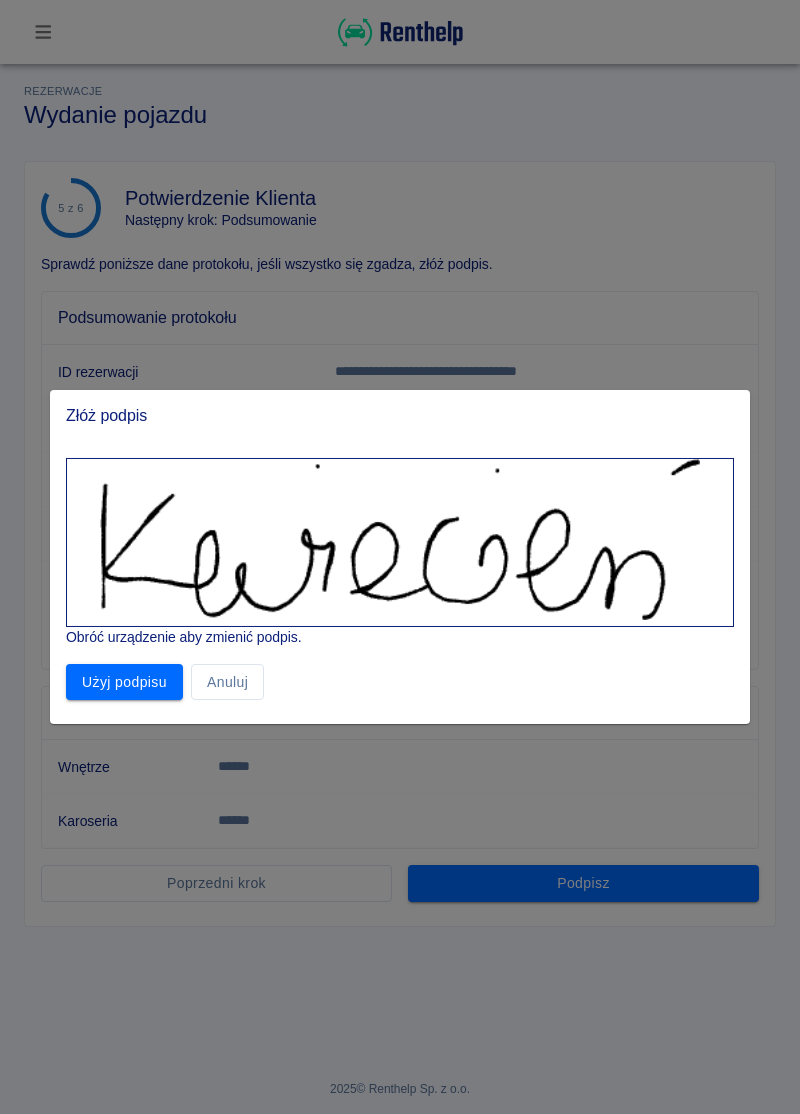 click on "Użyj podpisu" at bounding box center [124, 682] 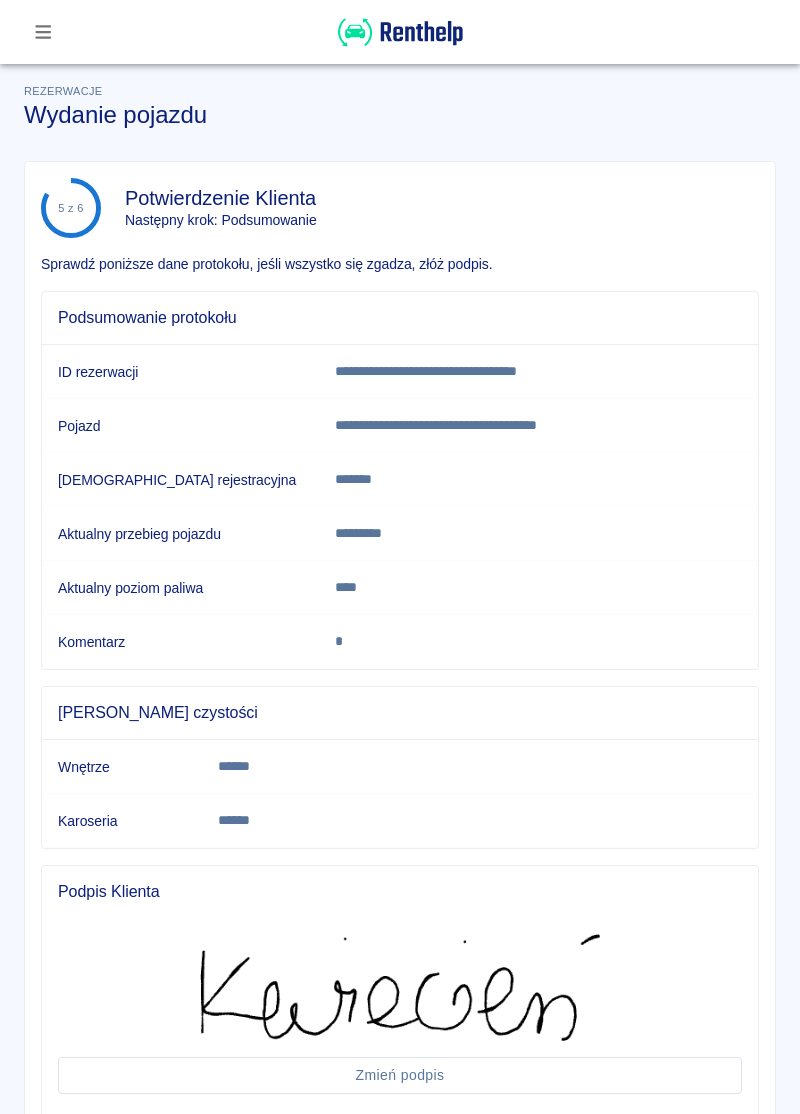 scroll, scrollTop: 141, scrollLeft: 0, axis: vertical 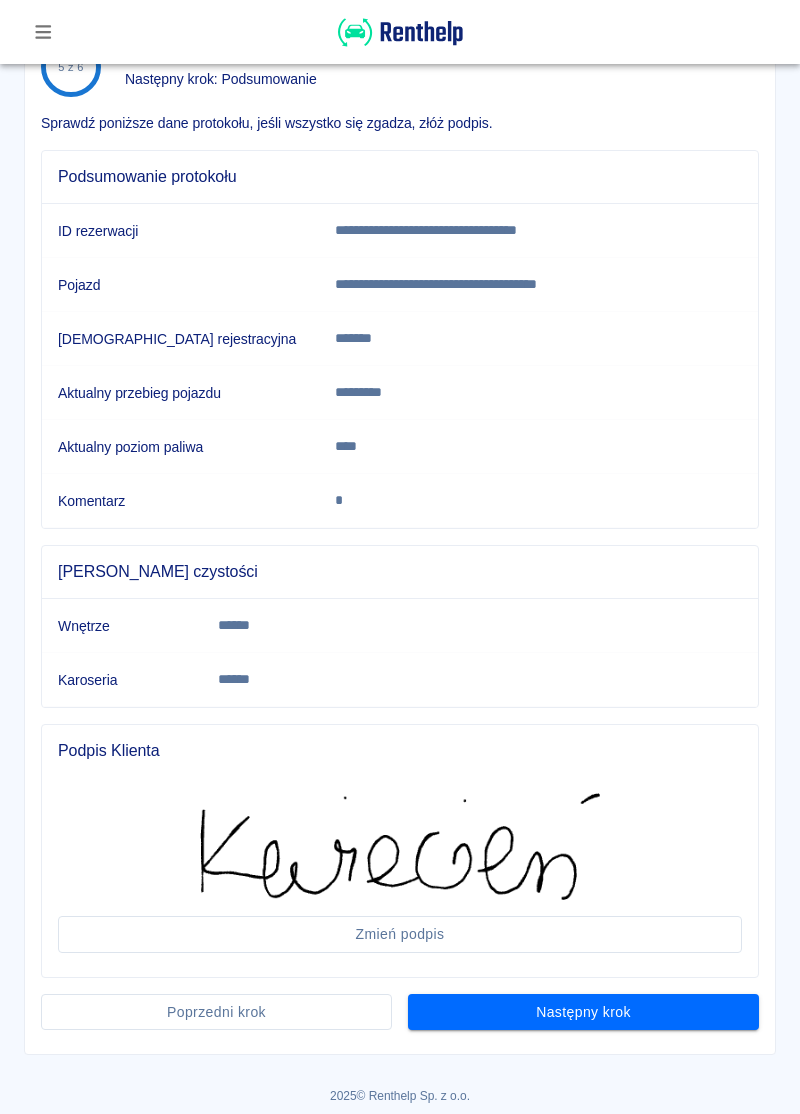 click on "Następny krok" at bounding box center [583, 1012] 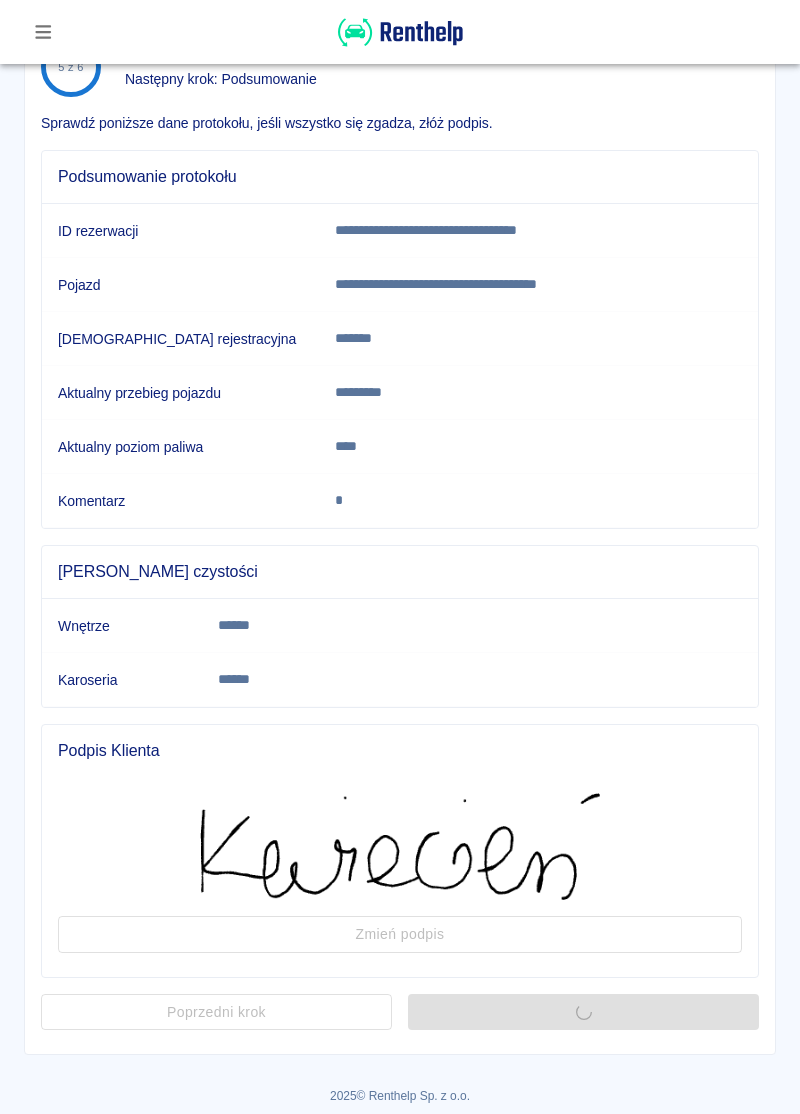 scroll, scrollTop: 0, scrollLeft: 0, axis: both 